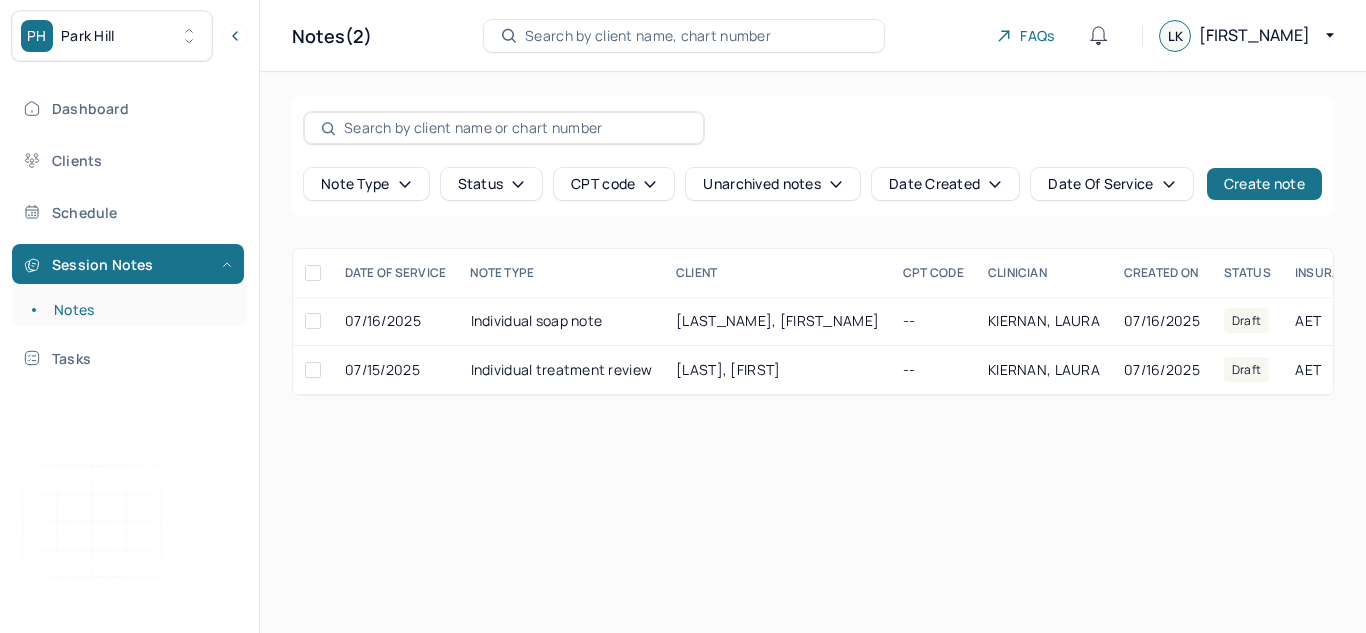 scroll, scrollTop: 0, scrollLeft: 0, axis: both 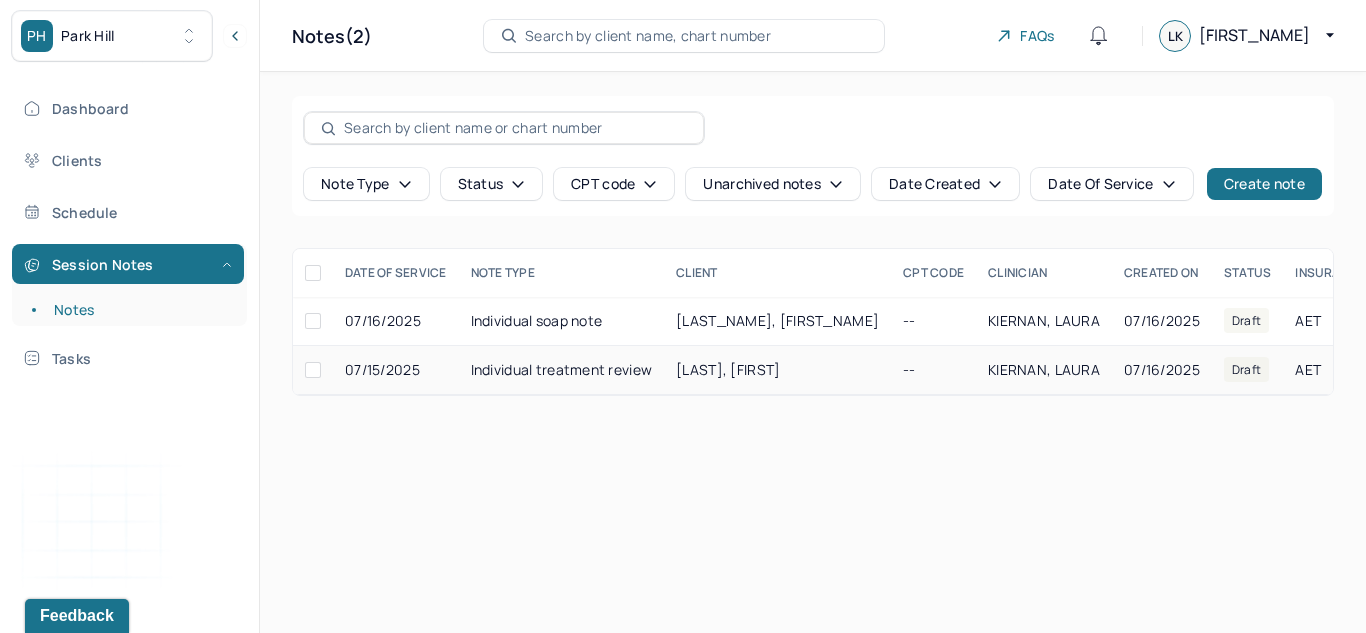 click on "[LAST], [FIRST]" at bounding box center [777, 370] 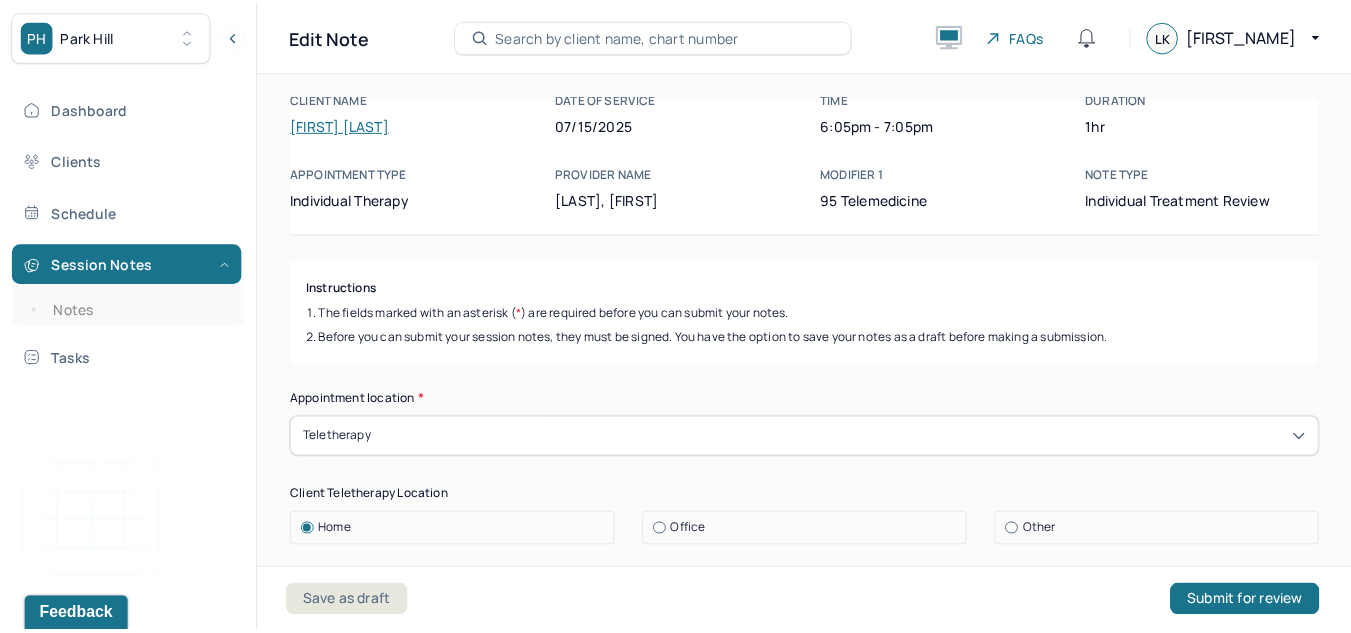 scroll, scrollTop: 69, scrollLeft: 0, axis: vertical 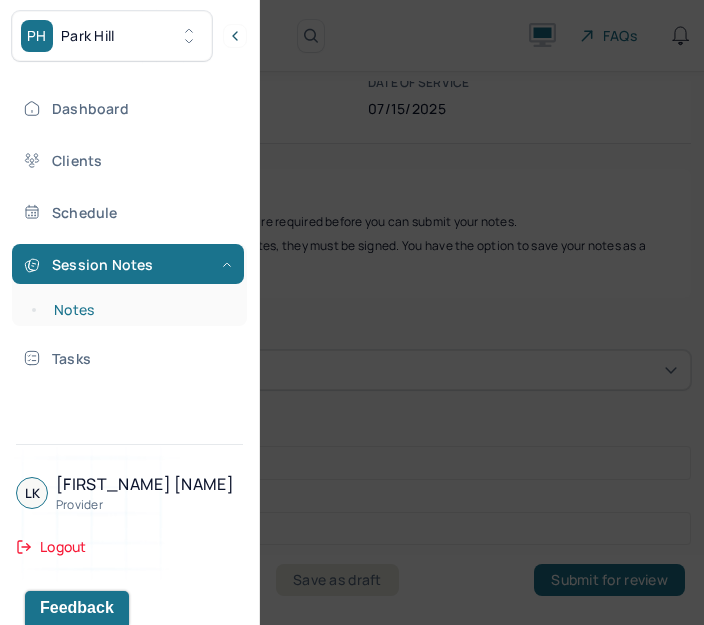 click on "Notes" at bounding box center [139, 310] 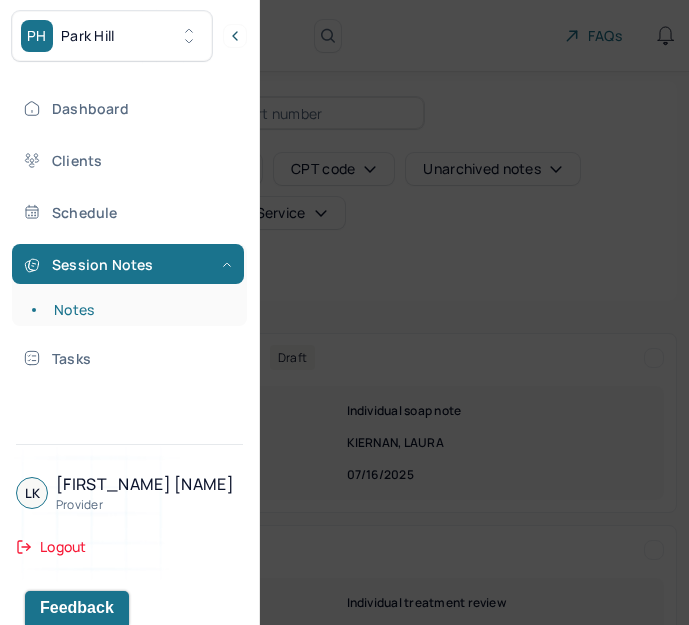click at bounding box center [344, 312] 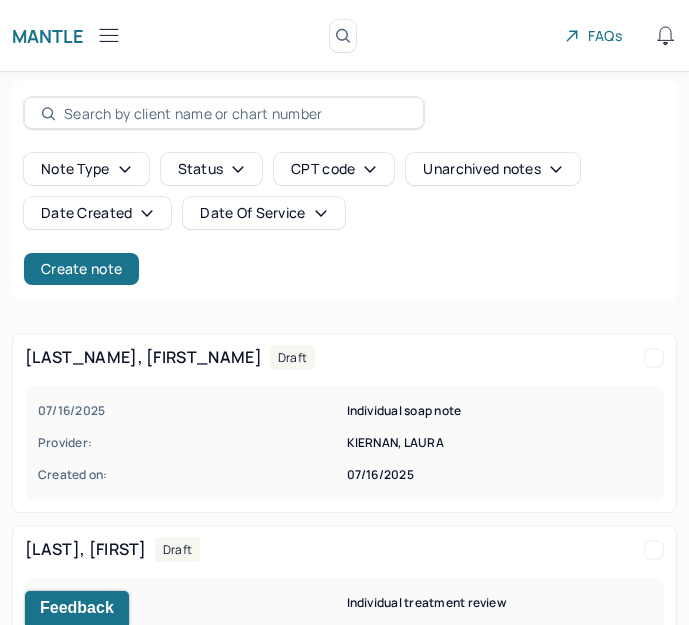 click at bounding box center [235, 113] 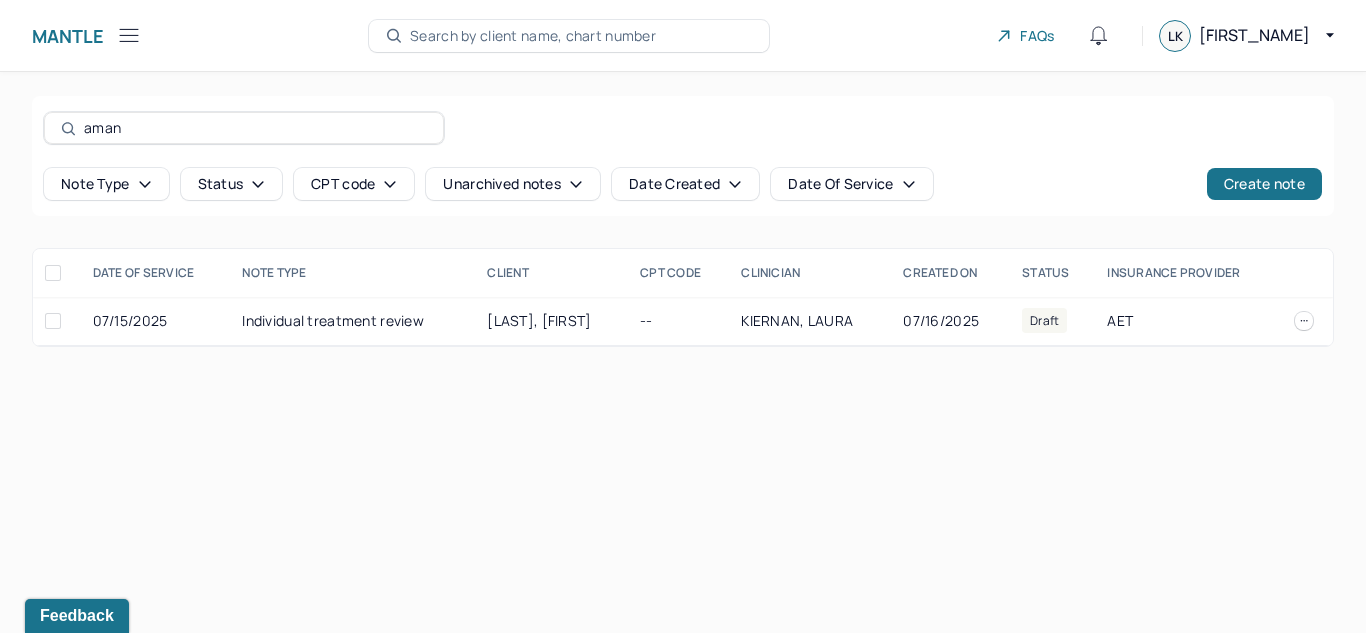 type on "aman" 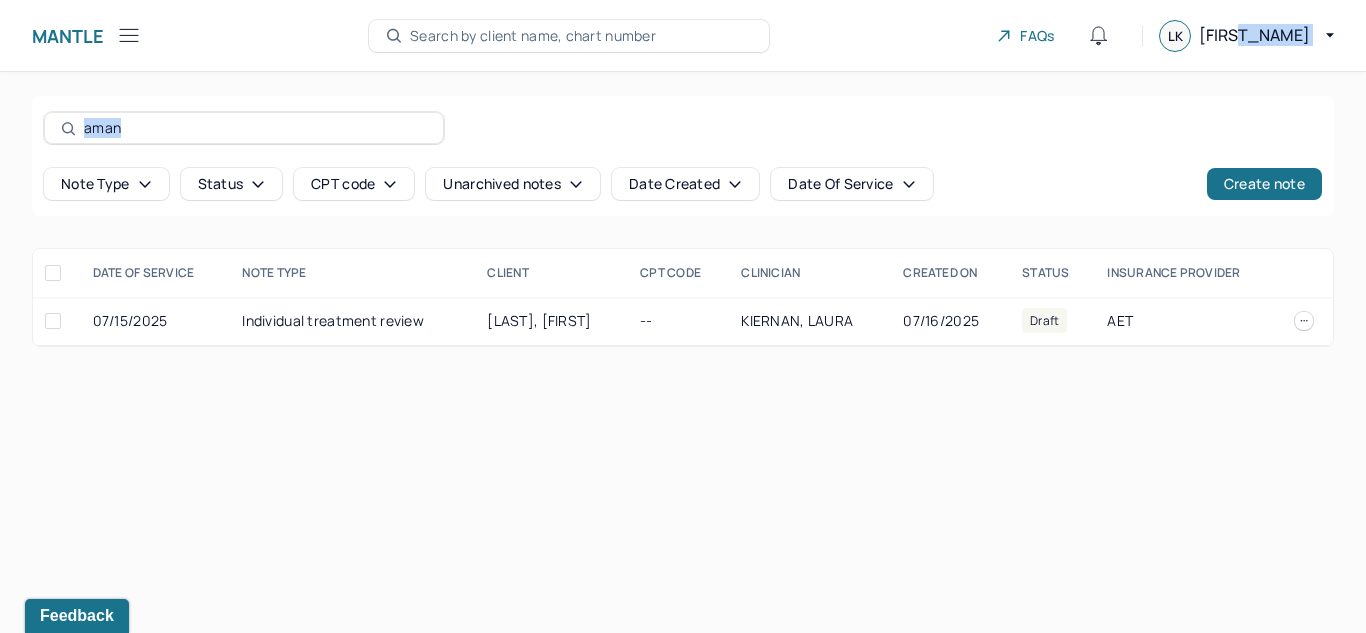 click on "aman" at bounding box center [244, 128] 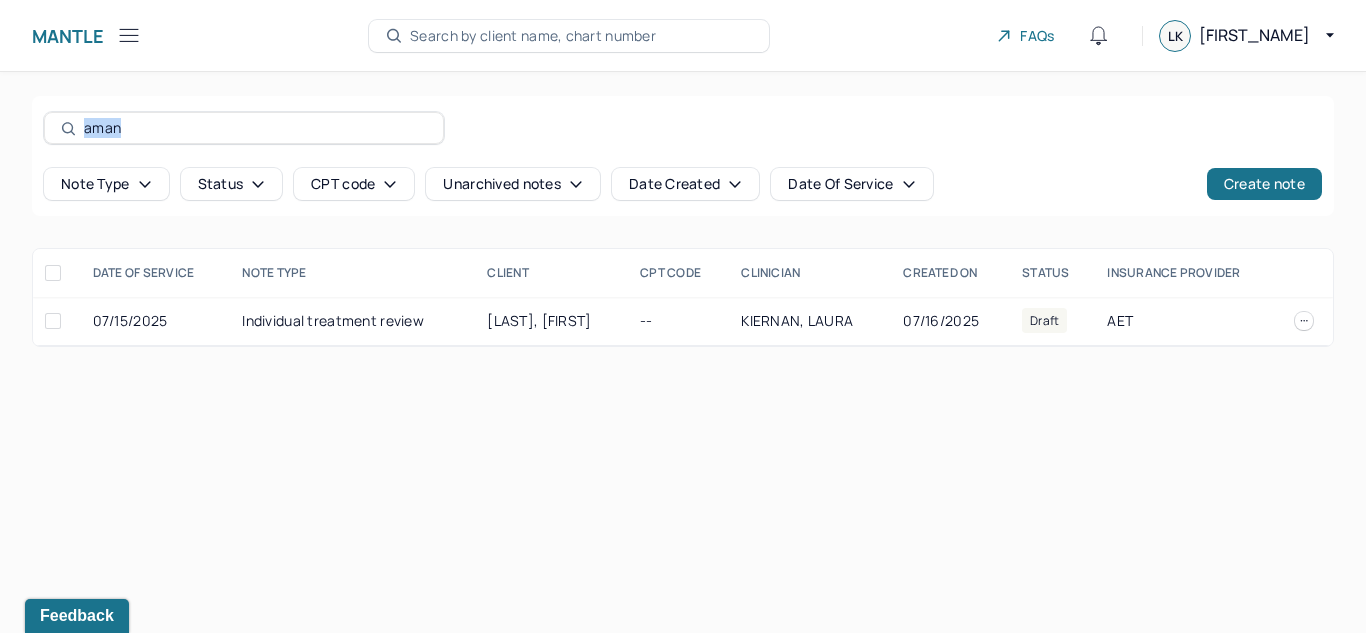 click on "aman" at bounding box center (244, 128) 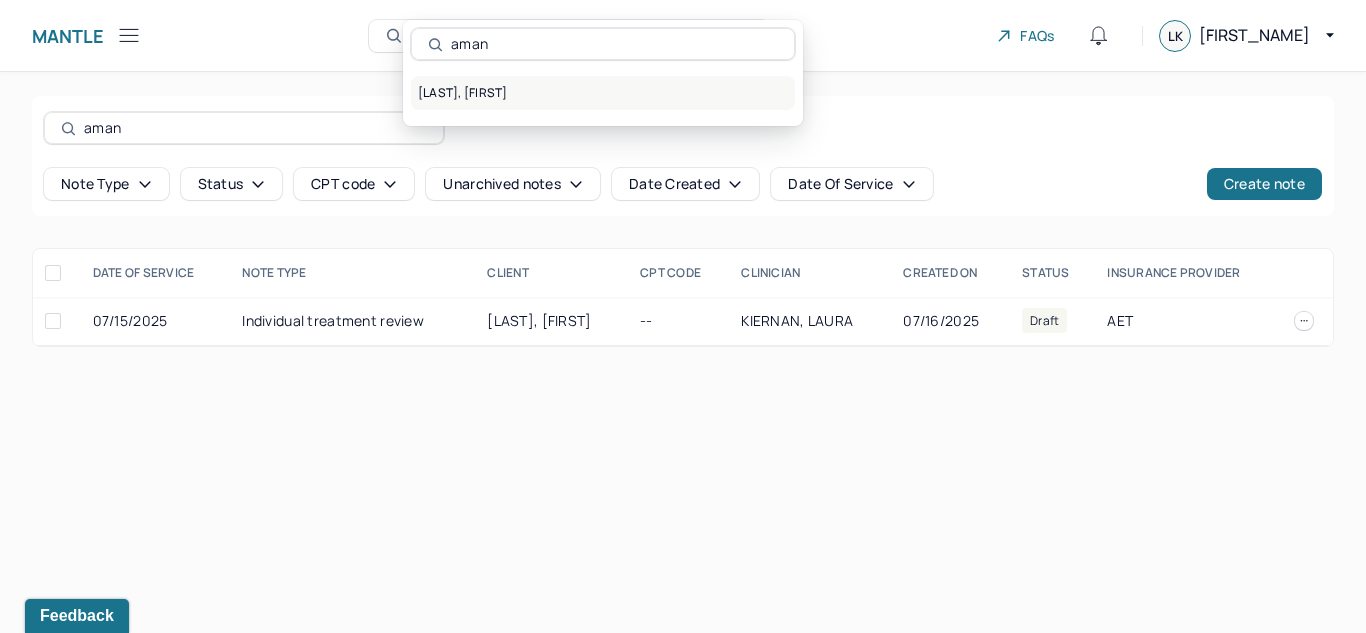 type on "aman" 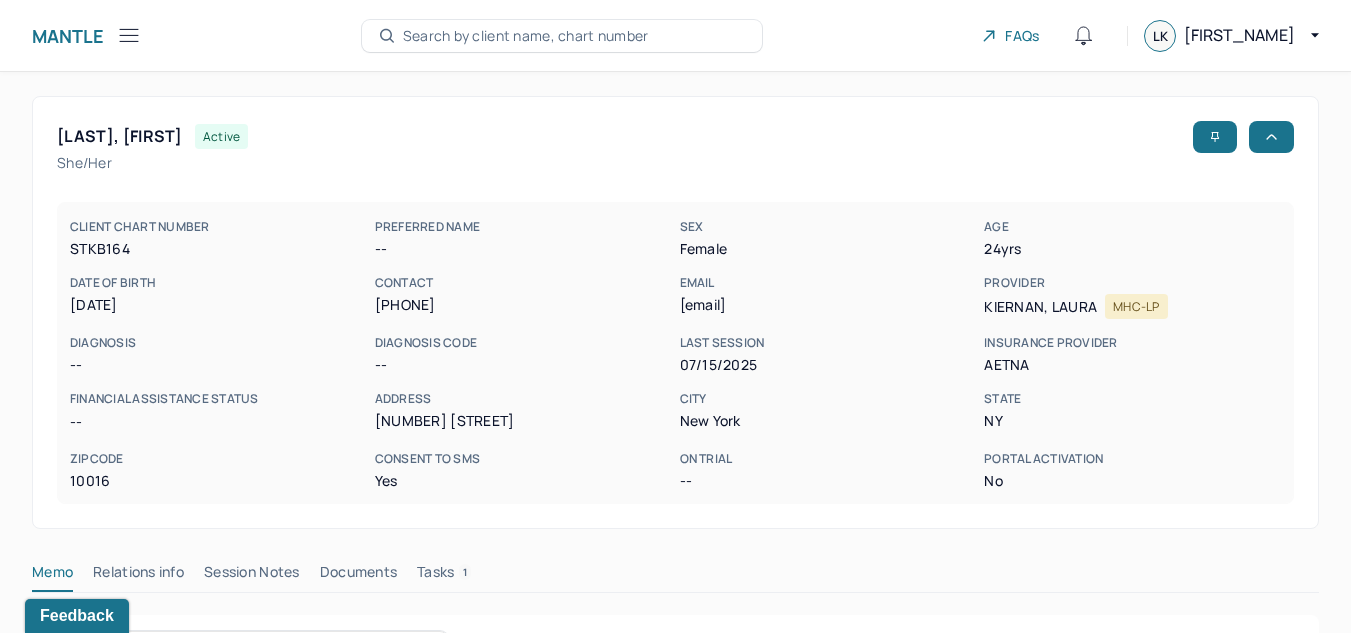 scroll, scrollTop: 96, scrollLeft: 0, axis: vertical 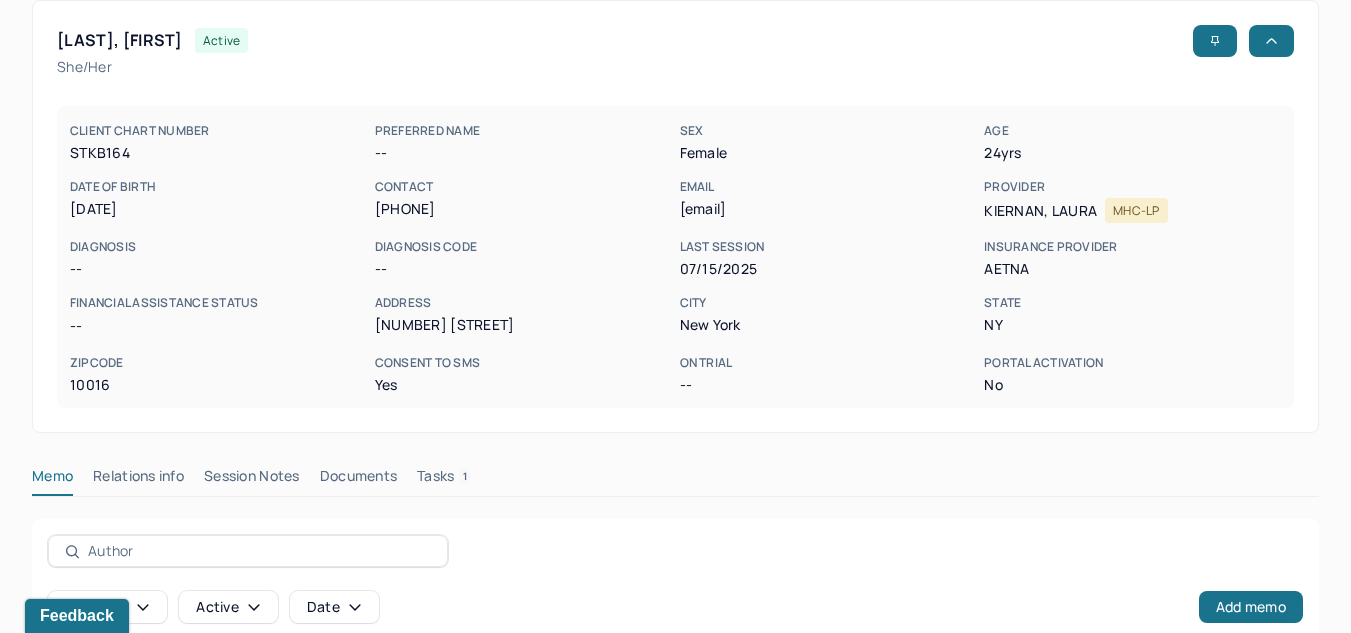click on "Session Notes" at bounding box center [252, 480] 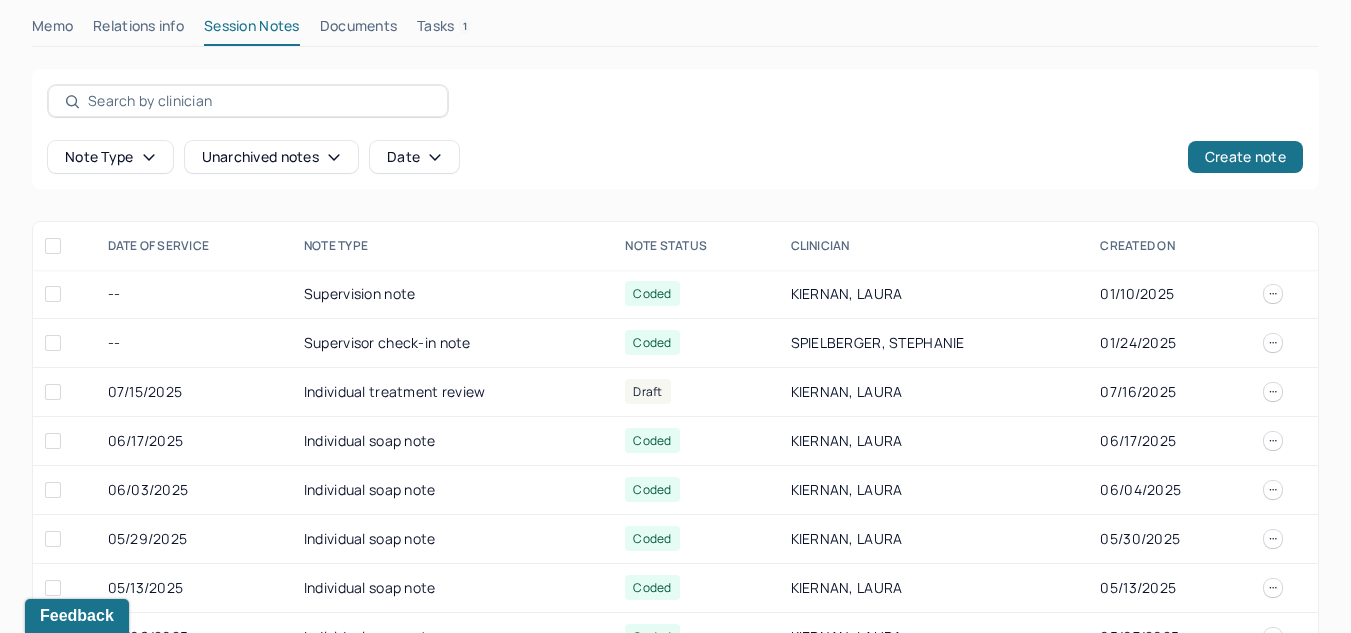 scroll, scrollTop: 550, scrollLeft: 0, axis: vertical 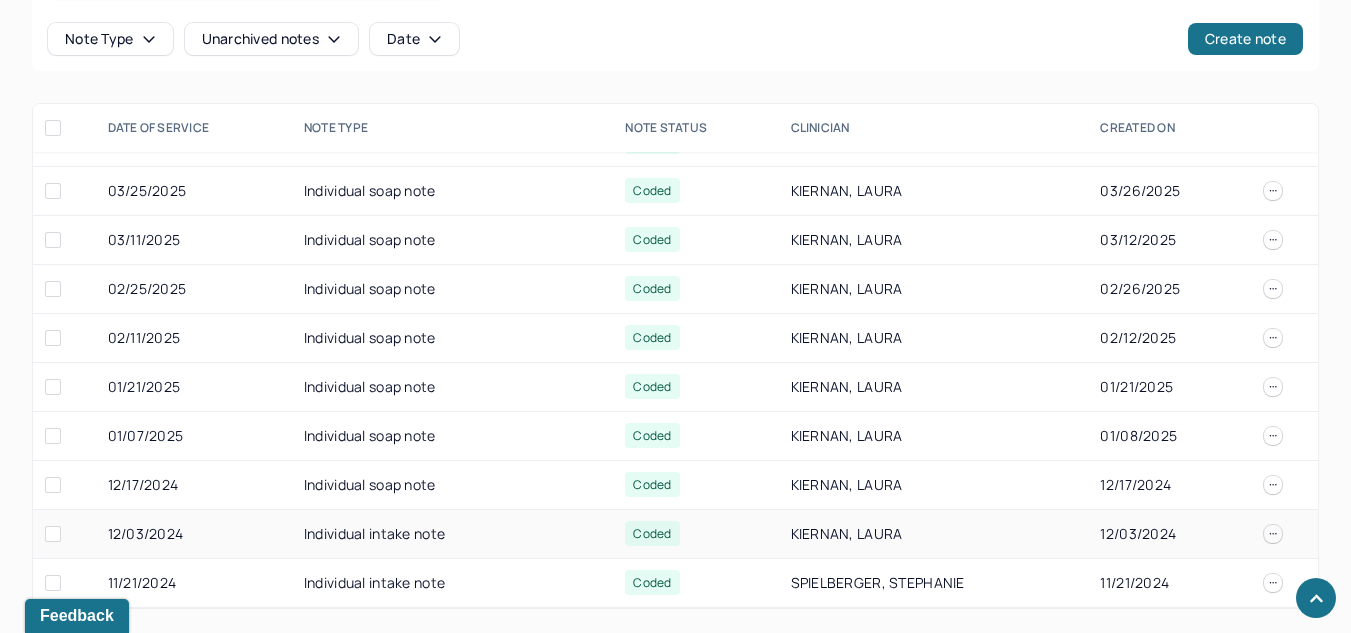 click on "Individual intake note" at bounding box center [452, 534] 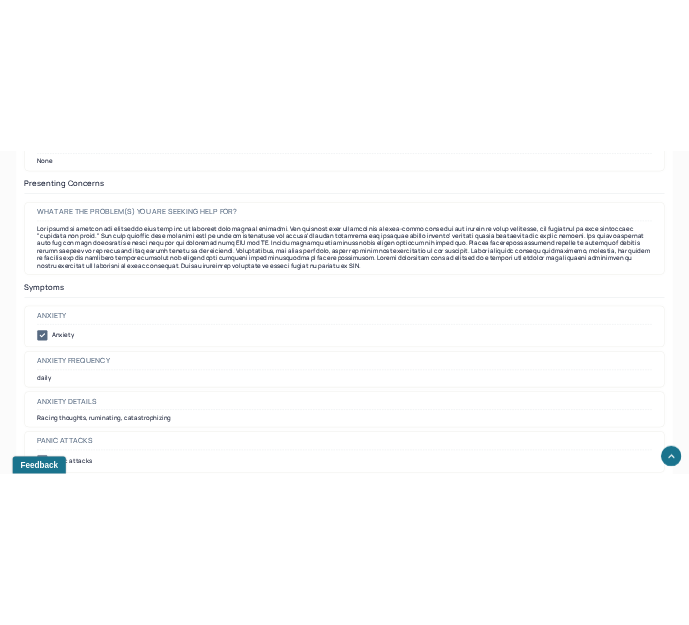scroll, scrollTop: 2776, scrollLeft: 0, axis: vertical 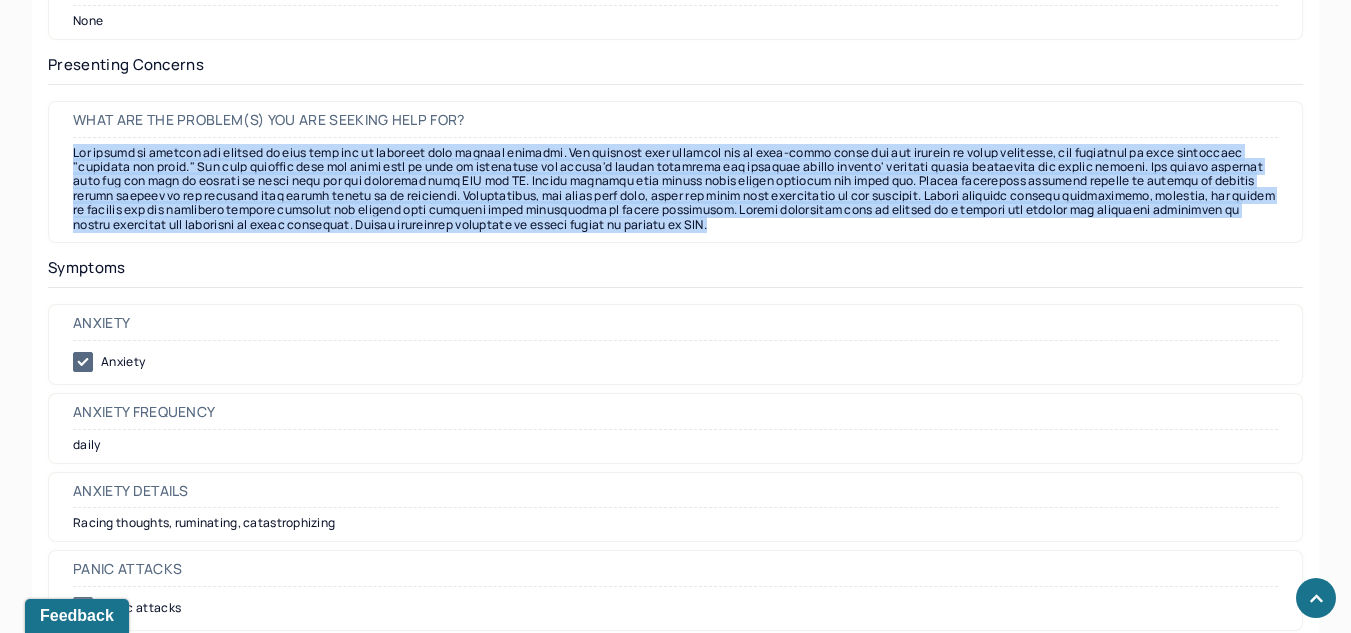 drag, startPoint x: 846, startPoint y: 218, endPoint x: 29, endPoint y: 150, distance: 819.82495 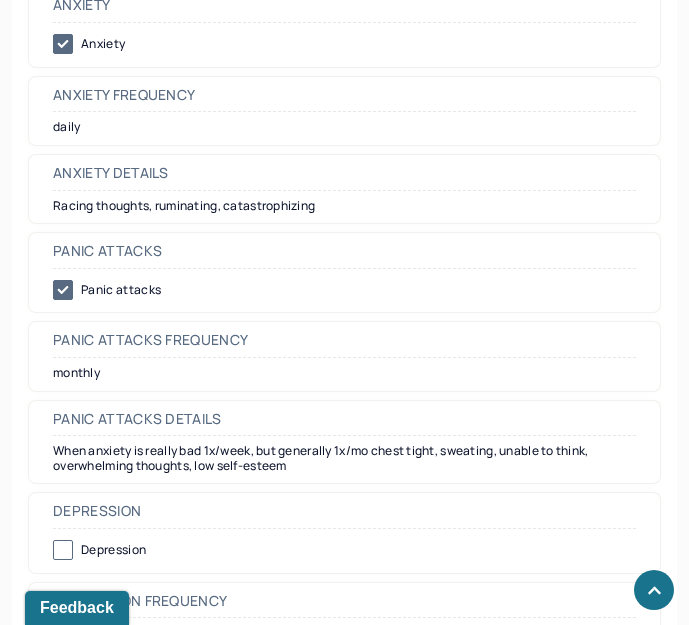 scroll, scrollTop: 3333, scrollLeft: 0, axis: vertical 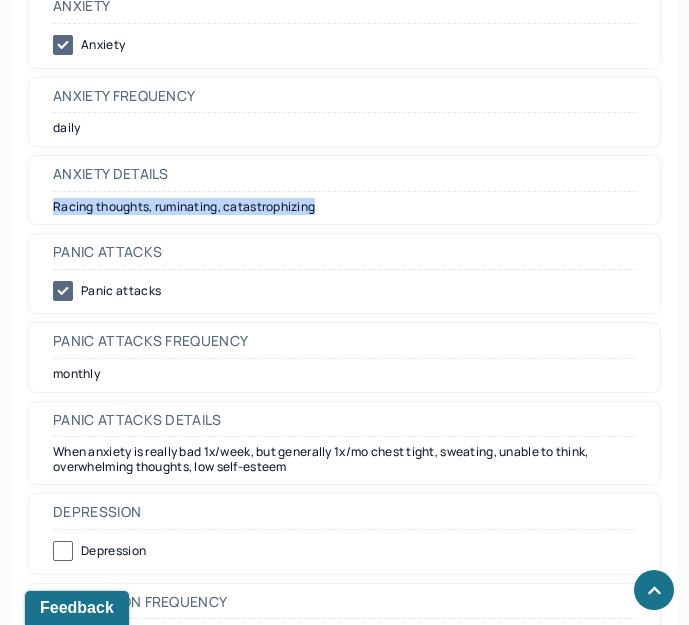 drag, startPoint x: 361, startPoint y: 217, endPoint x: 50, endPoint y: 223, distance: 311.05786 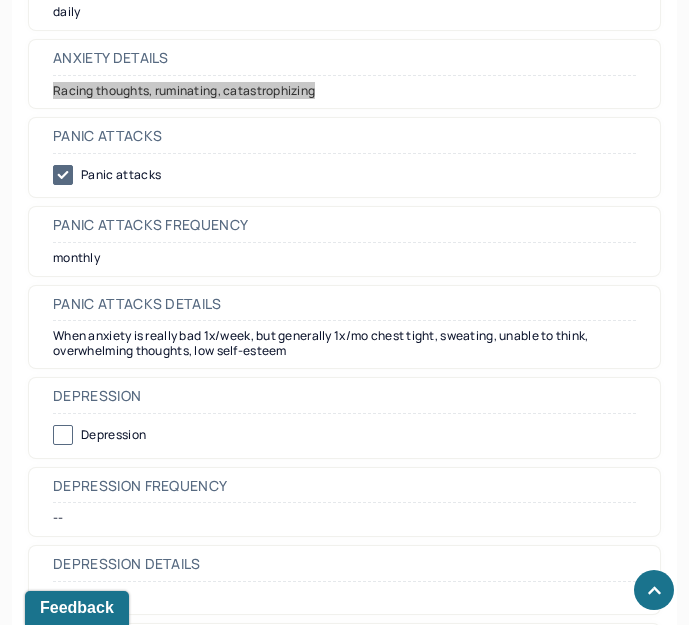 scroll, scrollTop: 3467, scrollLeft: 0, axis: vertical 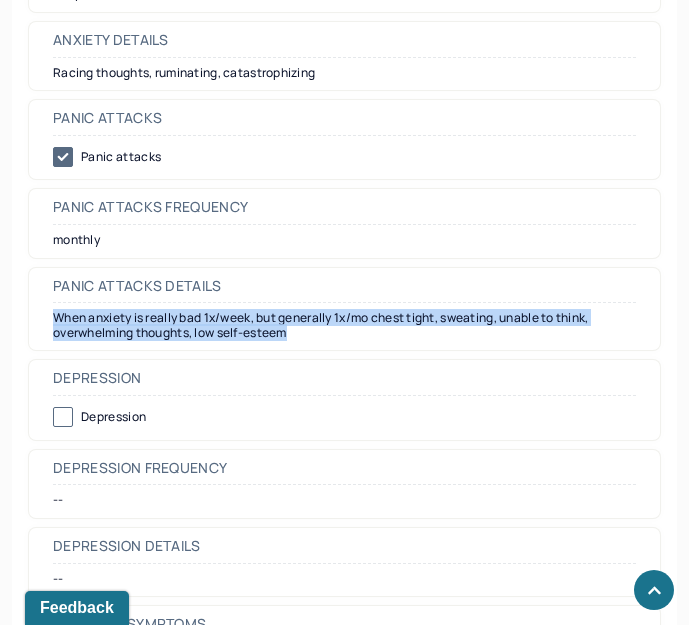 drag, startPoint x: 327, startPoint y: 328, endPoint x: 50, endPoint y: 315, distance: 277.3049 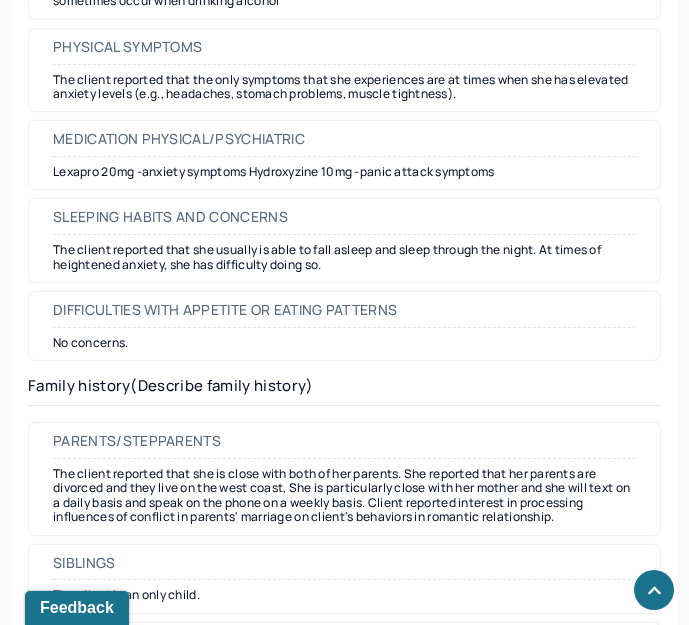 scroll, scrollTop: 4331, scrollLeft: 0, axis: vertical 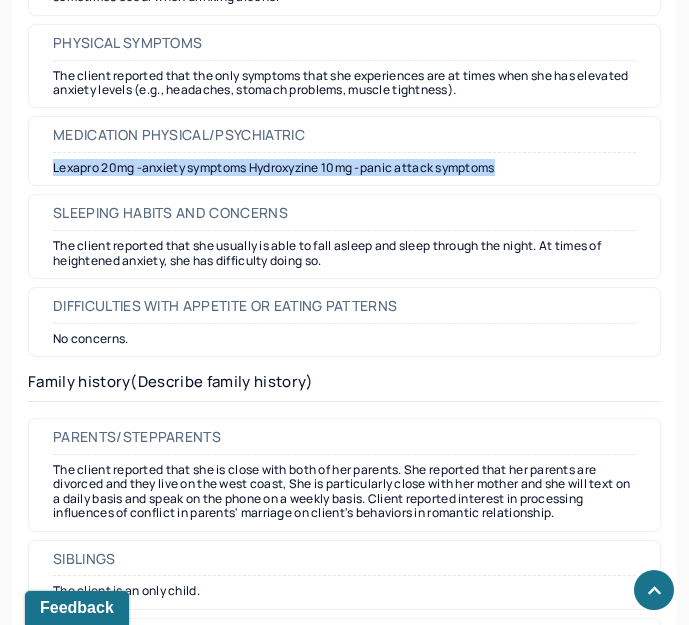drag, startPoint x: 541, startPoint y: 163, endPoint x: 50, endPoint y: 179, distance: 491.26062 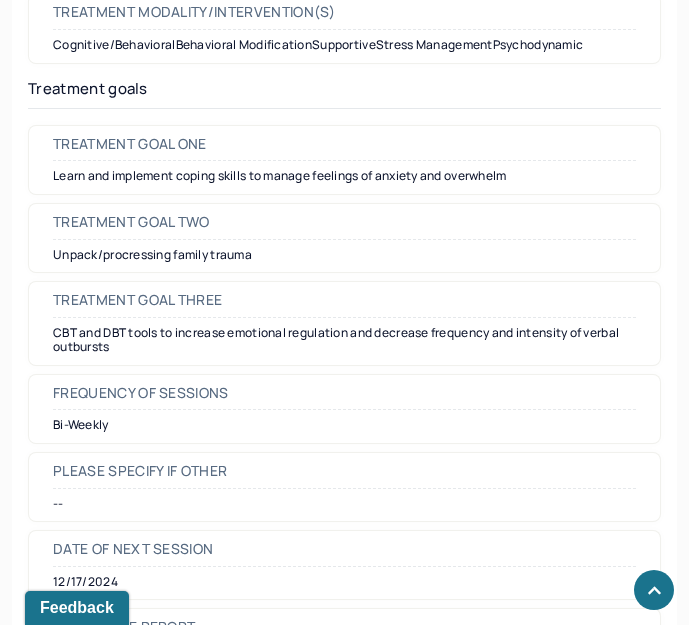 scroll, scrollTop: 9626, scrollLeft: 0, axis: vertical 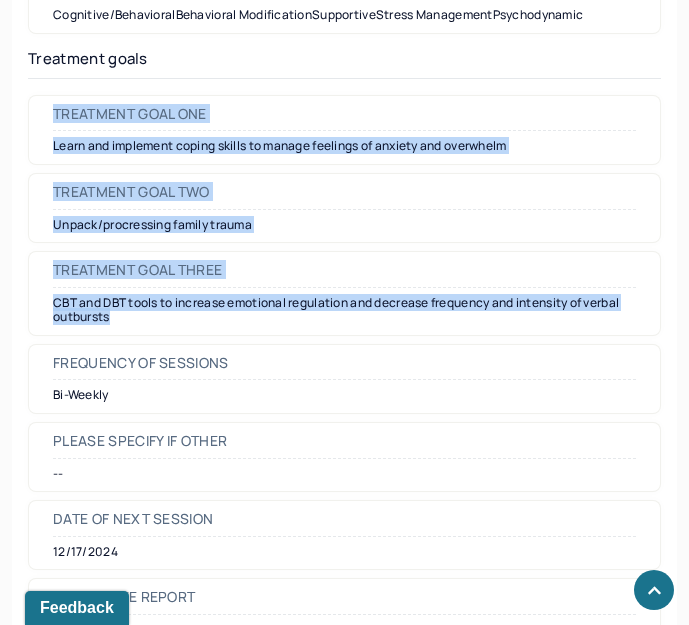drag, startPoint x: 542, startPoint y: 332, endPoint x: 50, endPoint y: 128, distance: 532.6162 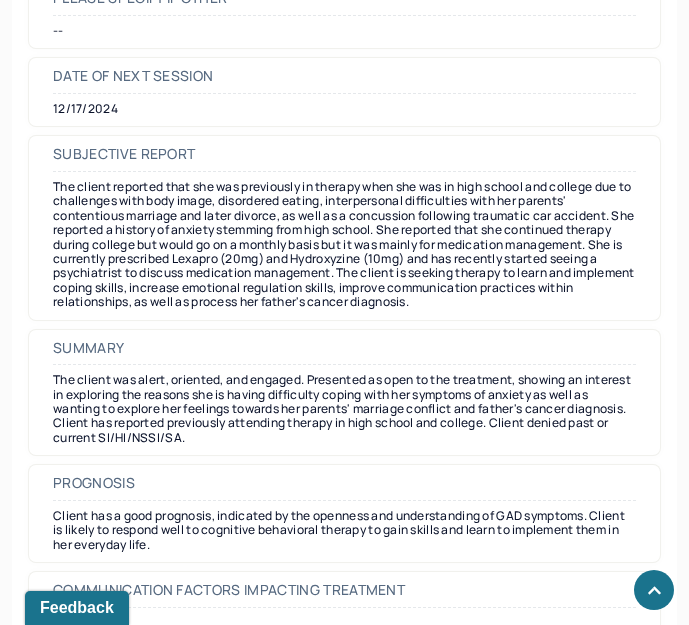 scroll, scrollTop: 10070, scrollLeft: 0, axis: vertical 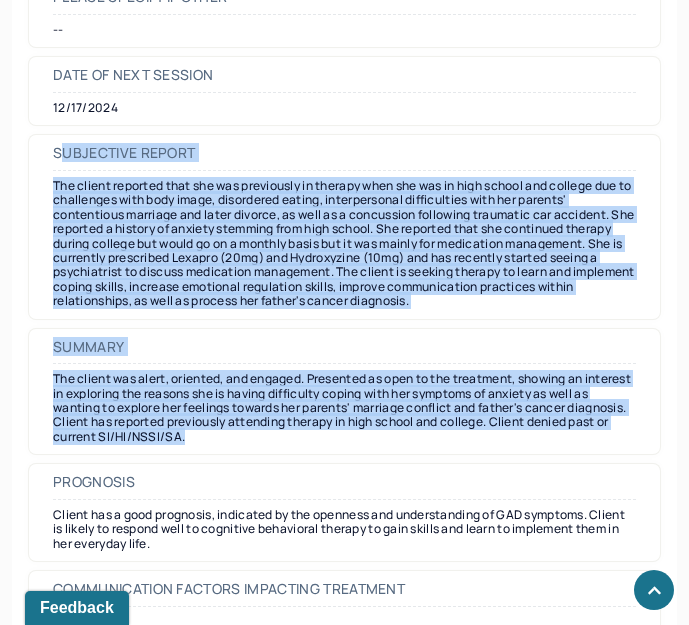 drag, startPoint x: 59, startPoint y: 170, endPoint x: 533, endPoint y: 466, distance: 558.83093 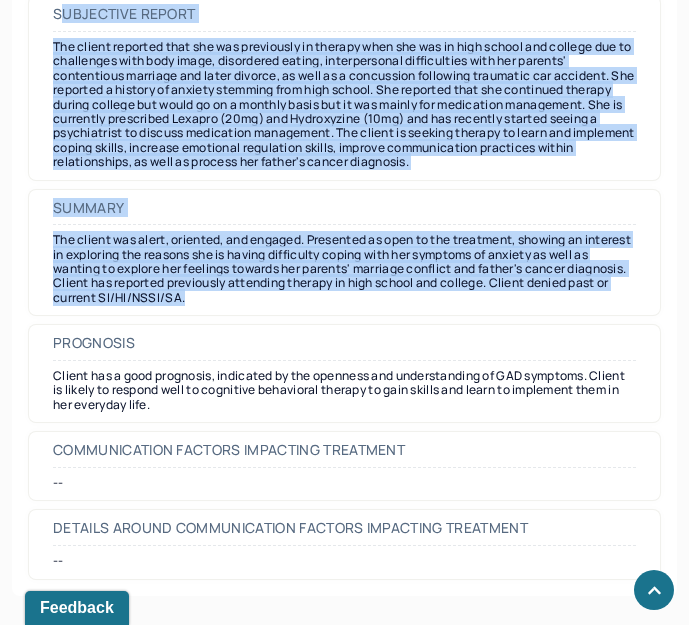 copy on "ubjective report The client reported that she was previously in therapy when she was in high school and college due to challenges with body image, disordered eating, interpersonal difficulties with her parents' contentious marriage and later divorce, as well as a concussion following traumatic car accident. She reported a history of anxiety stemming from high school. She reported that she continued therapy during college but would go on a monthly basis but it was mainly for medication management. She is currently prescribed [MEDICATION] ([DOSAGE]) and [MEDICATION] ([DOSAGE]) and has recently started seeing a psychiatrist to discuss medication management. The client is seeking therapy to learn and implement coping skills, increase emotional regulation skills, improve communication practices within relationships, as well as process her father's cancer diagnosis. Summary The client was alert, oriented, and engaged. Presented as open to the treatment, showing an interest in exploring the reasons she is having difficulty co..." 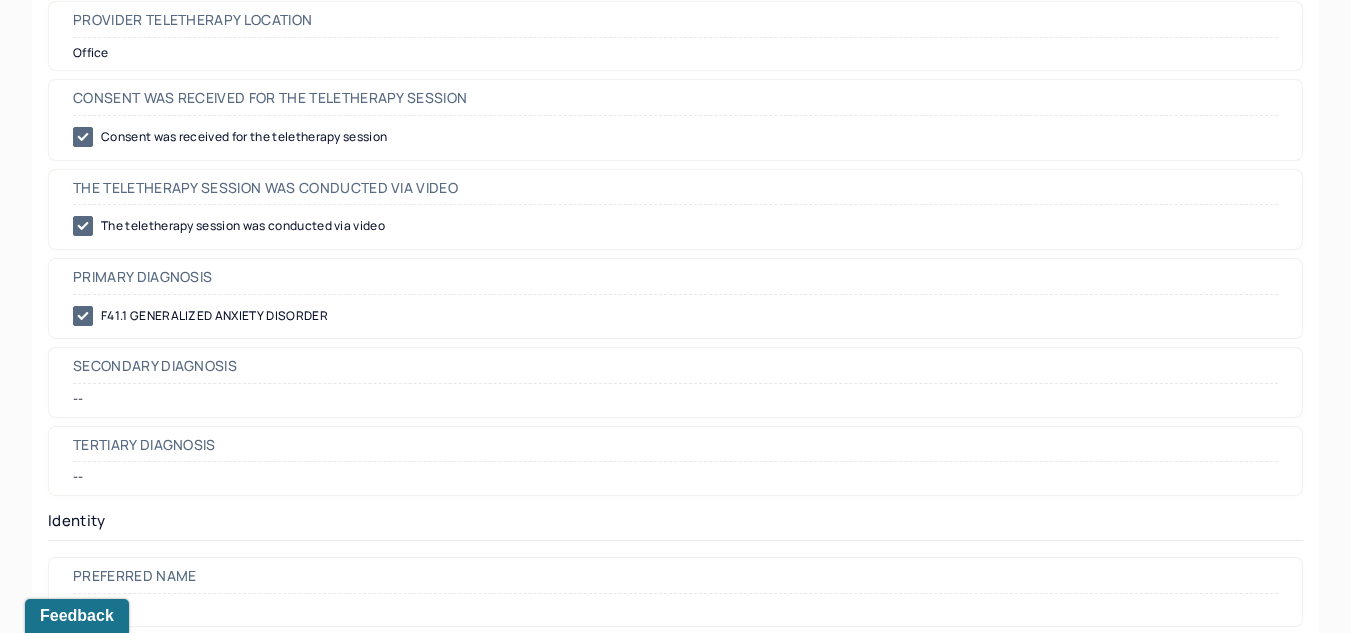 scroll, scrollTop: 0, scrollLeft: 0, axis: both 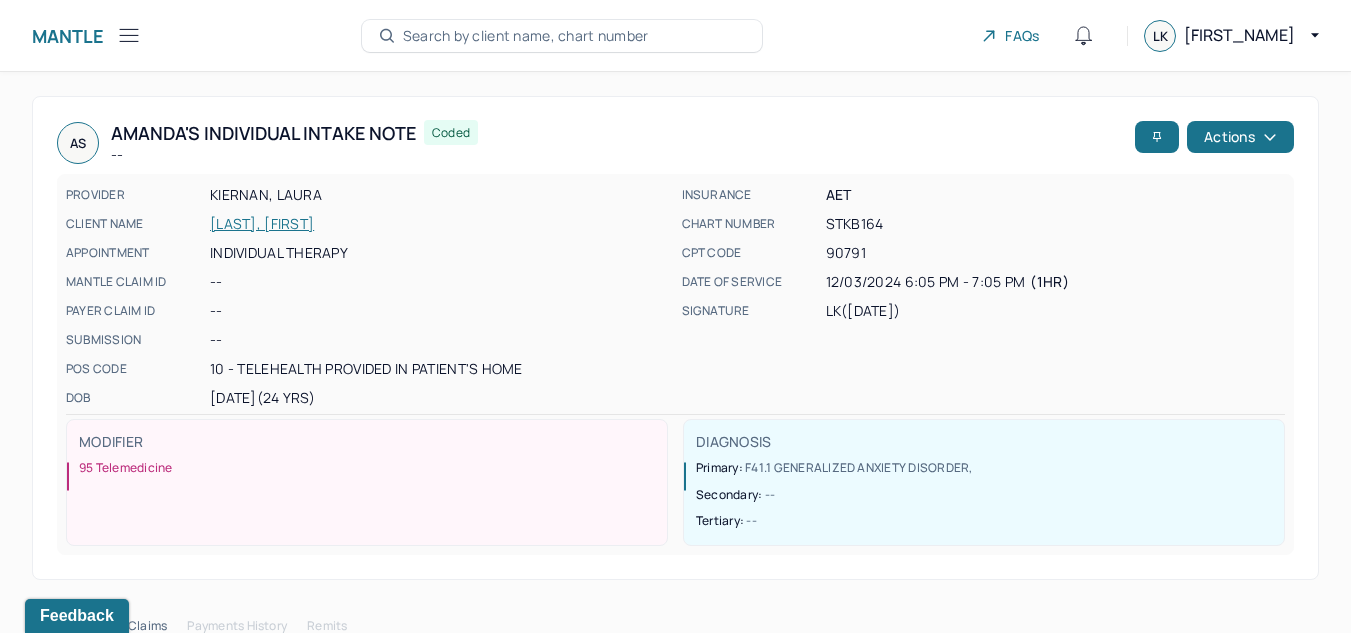click 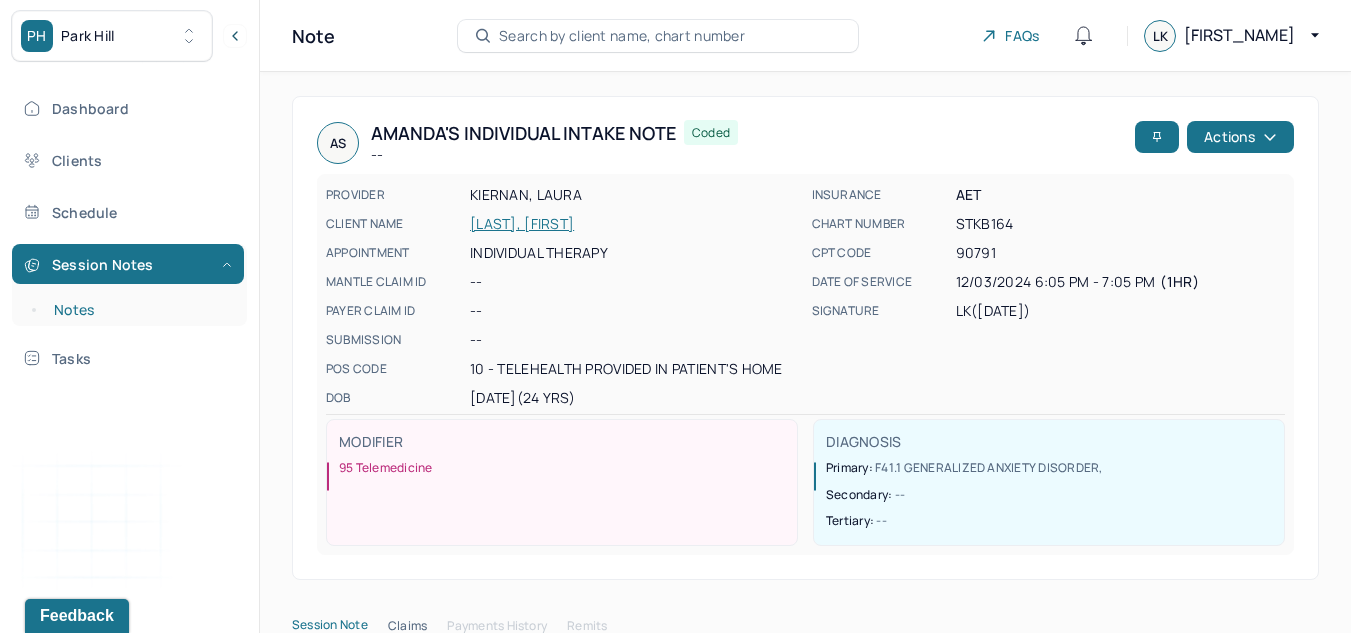 click on "Notes" at bounding box center [139, 310] 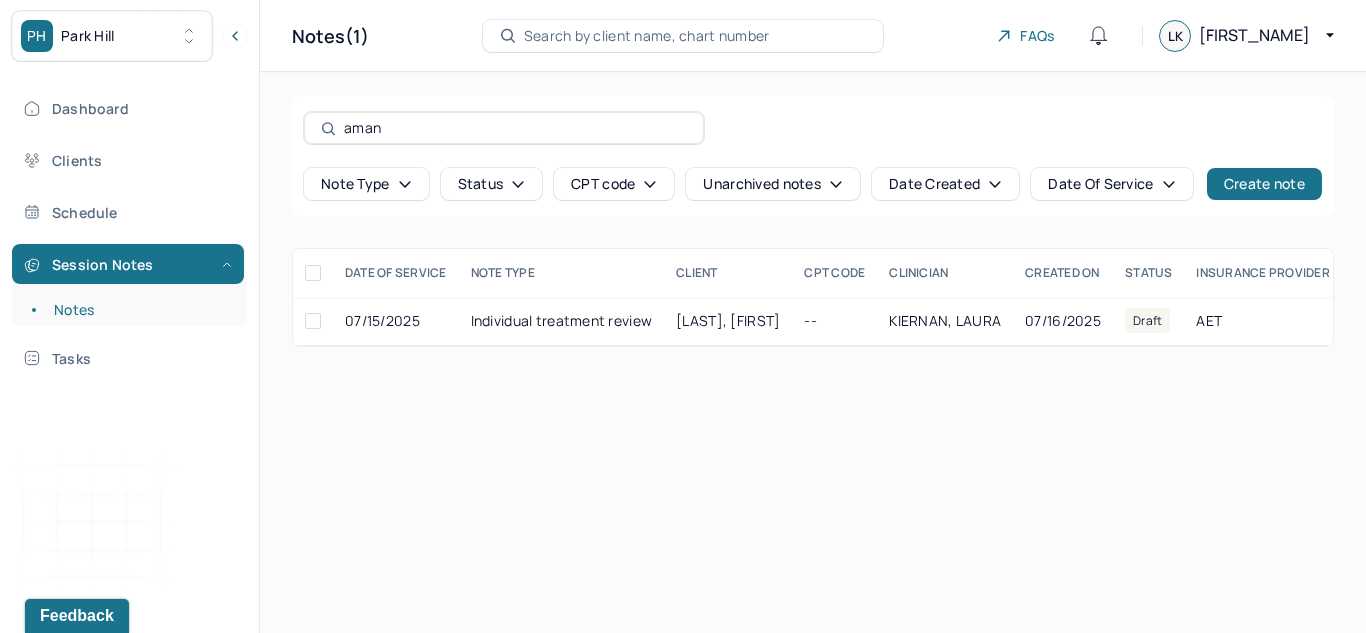 click on "Search by client name, chart number" at bounding box center [647, 36] 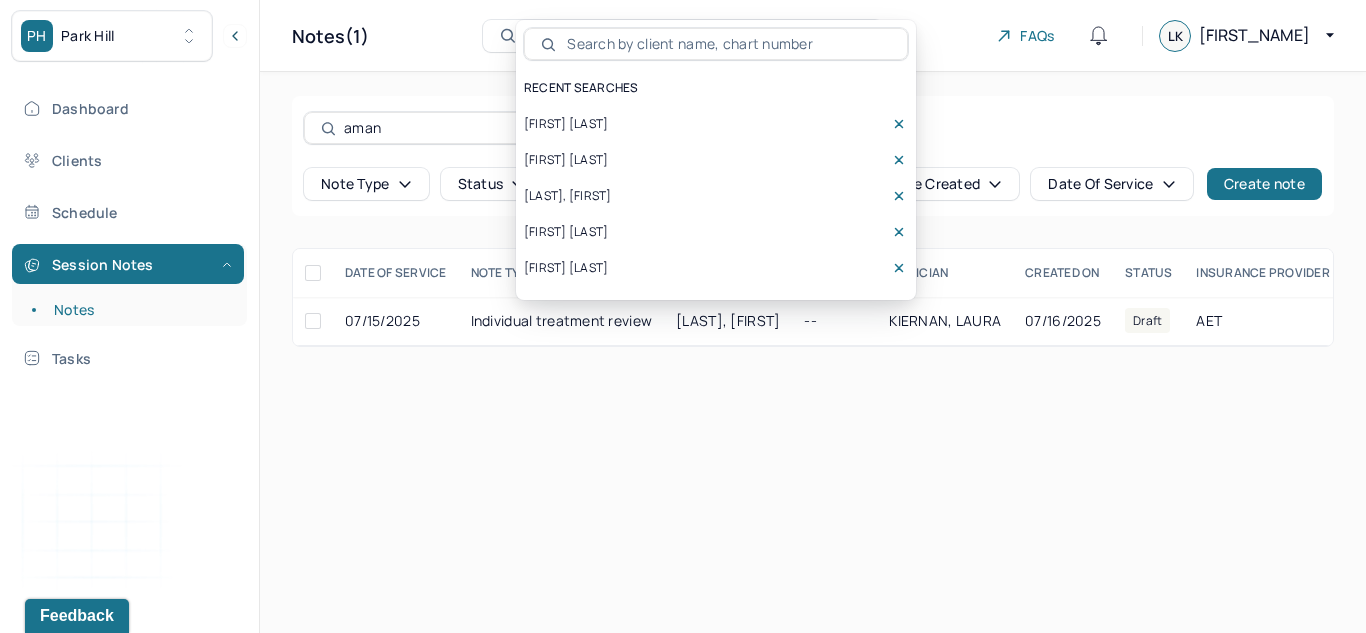 click on "[FIRST] [LAST]" at bounding box center [566, 124] 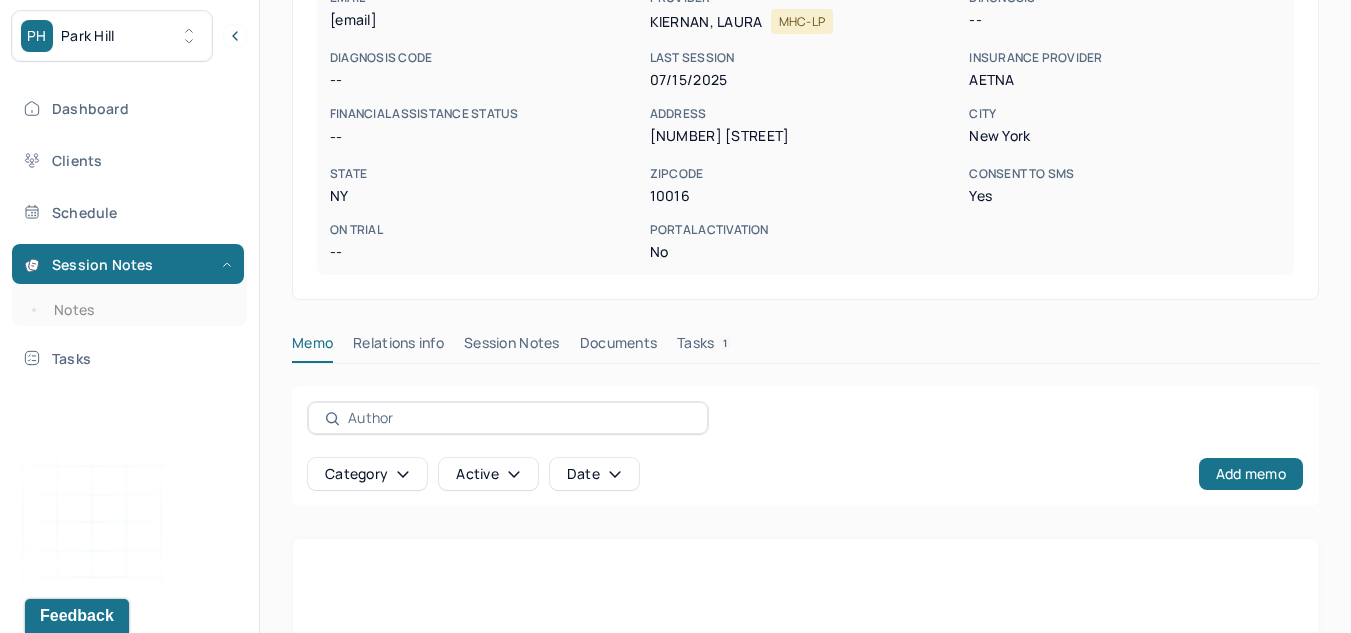 scroll, scrollTop: 379, scrollLeft: 0, axis: vertical 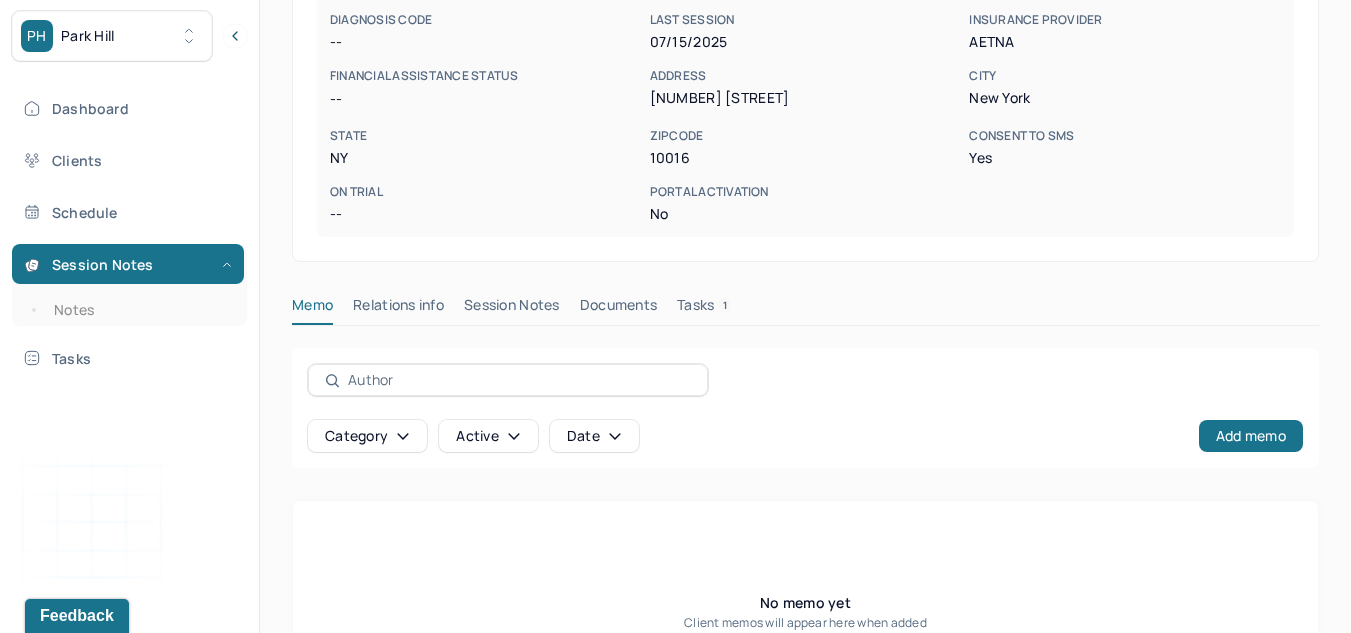 click on "Session Notes" at bounding box center (512, 309) 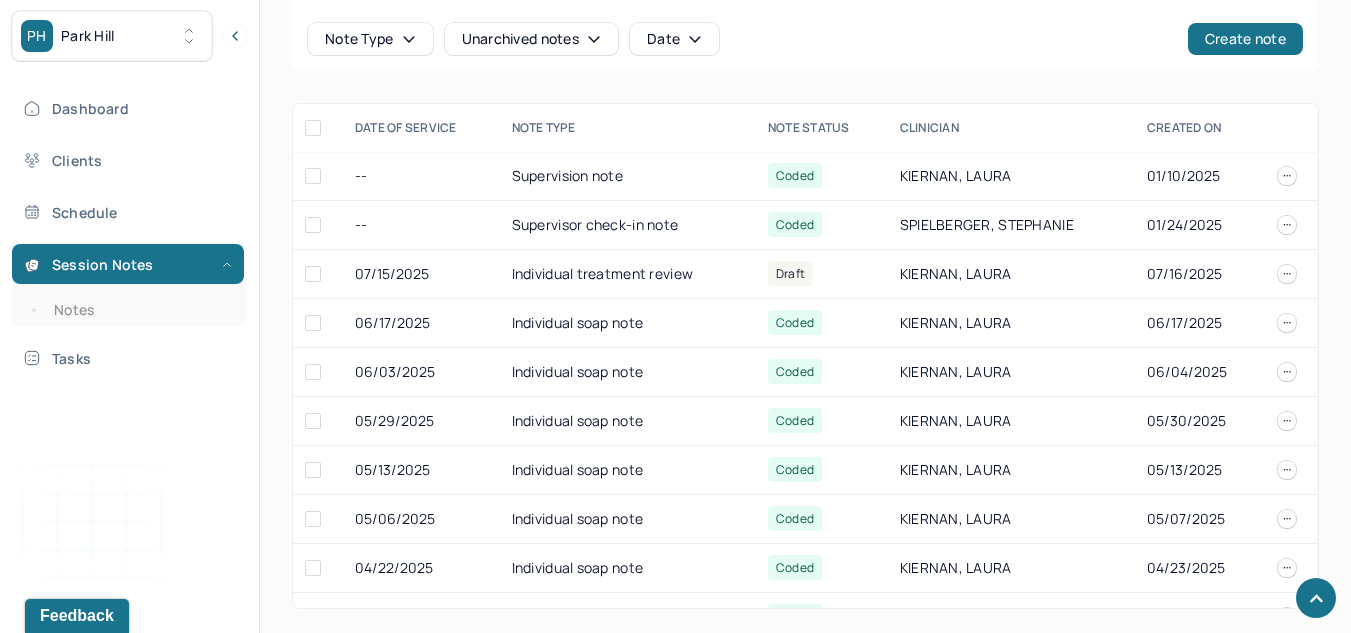 scroll, scrollTop: 776, scrollLeft: 0, axis: vertical 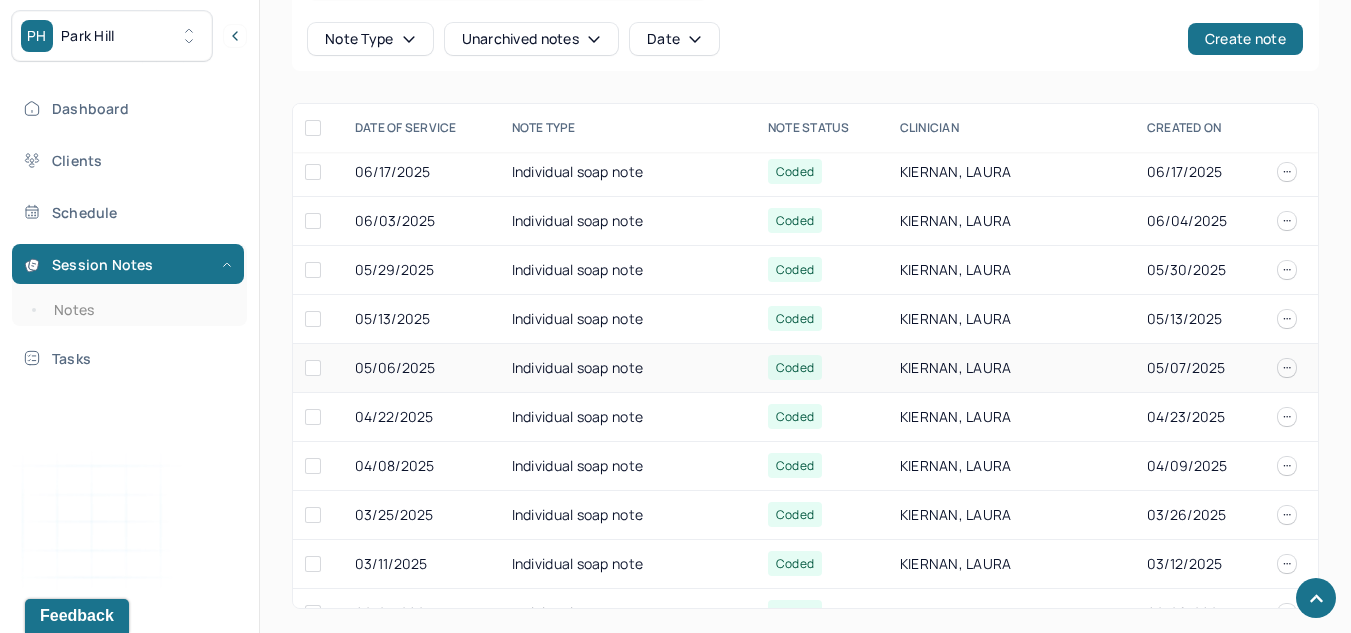 click on "Individual soap note" at bounding box center [628, 368] 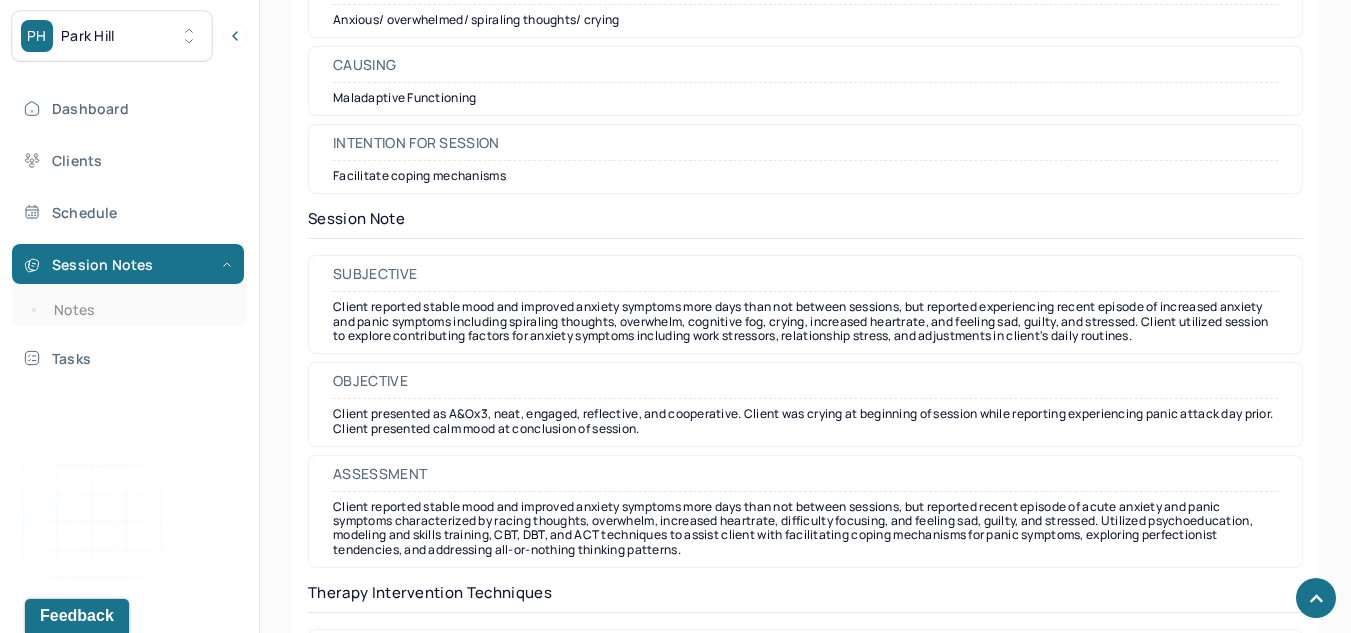 scroll, scrollTop: 1575, scrollLeft: 0, axis: vertical 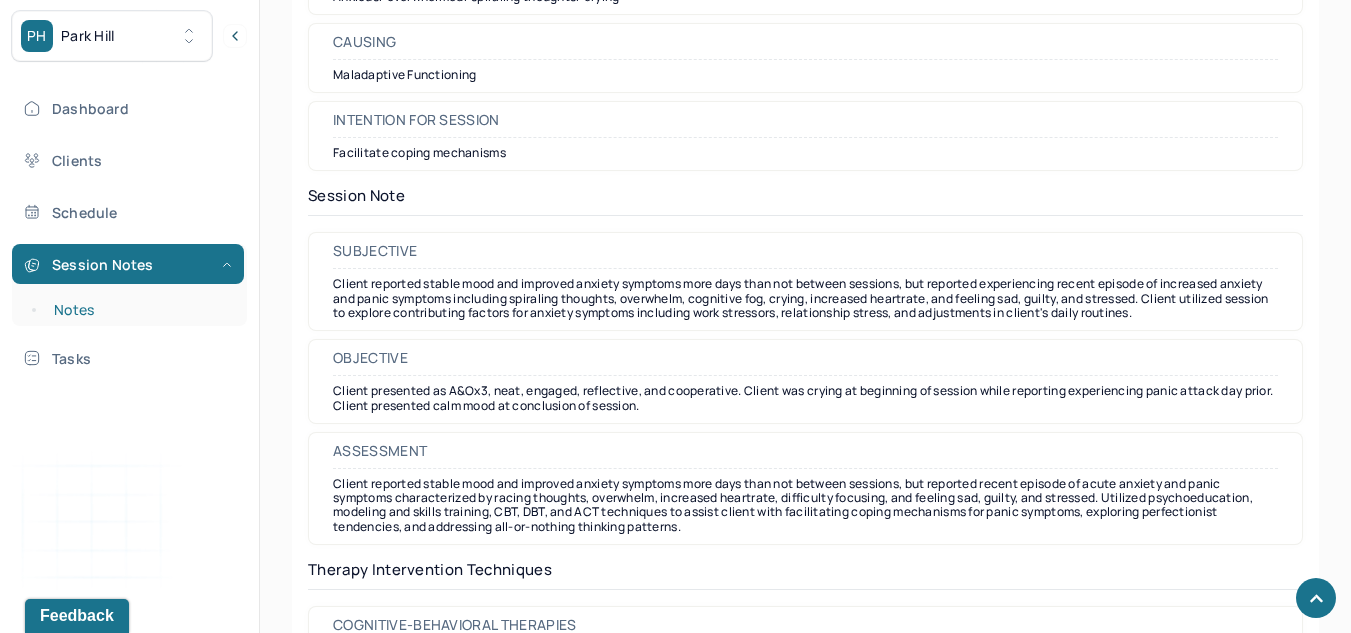 click on "Notes" at bounding box center (139, 310) 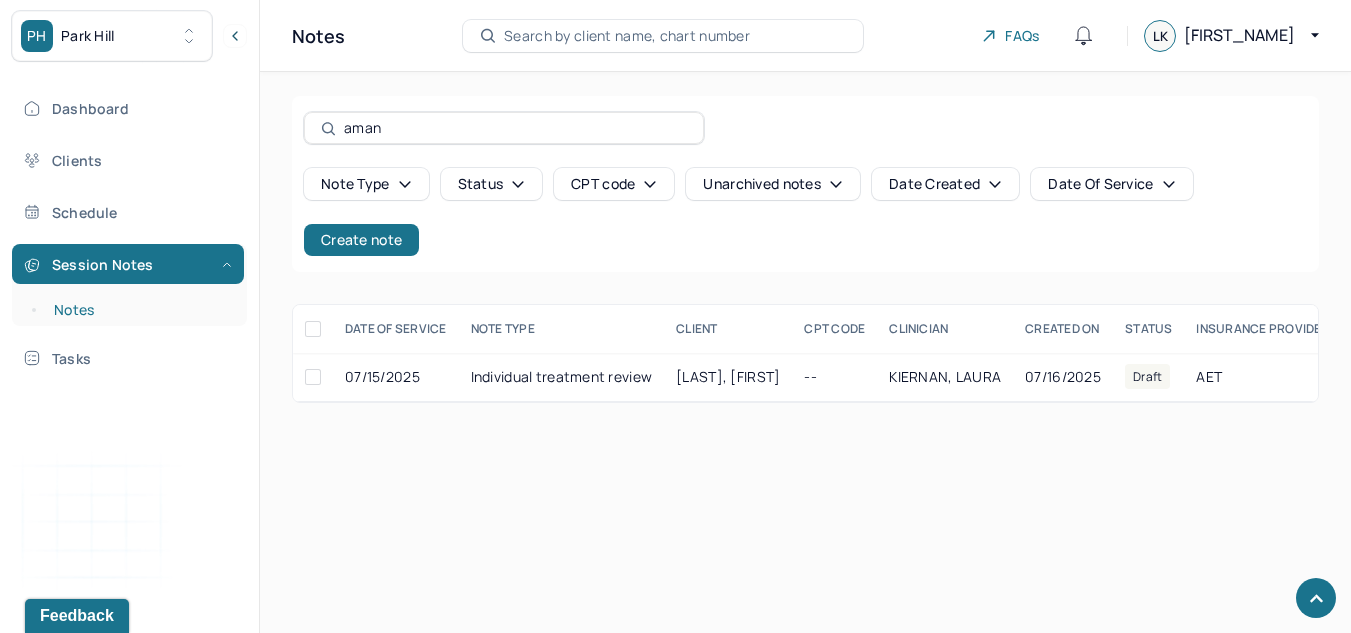 scroll, scrollTop: 0, scrollLeft: 0, axis: both 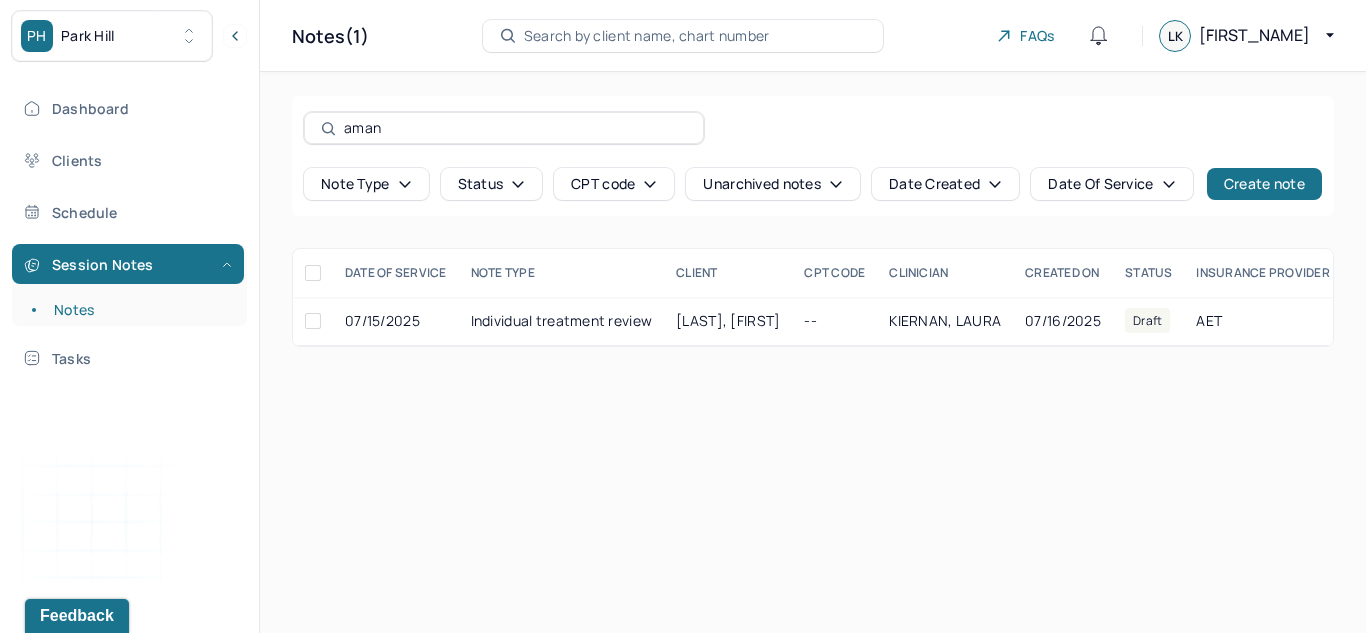click on "Search by client name, chart number" at bounding box center [647, 36] 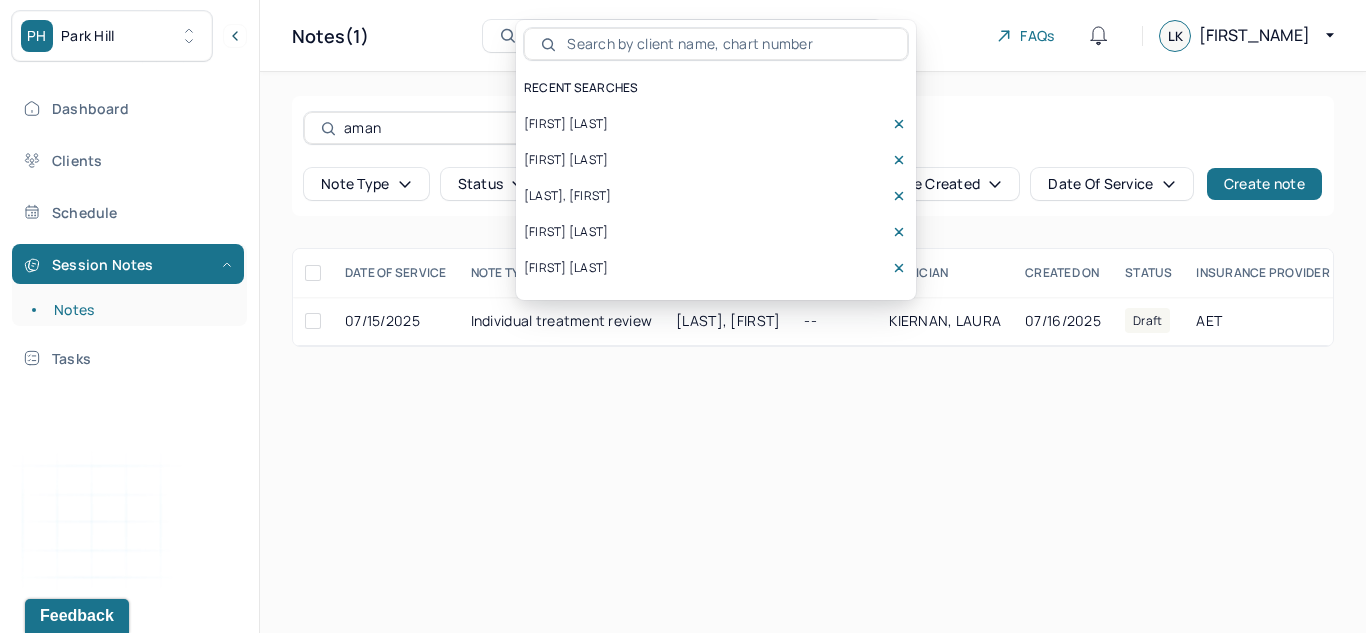 click on "[FIRST] [LAST]" at bounding box center (566, 124) 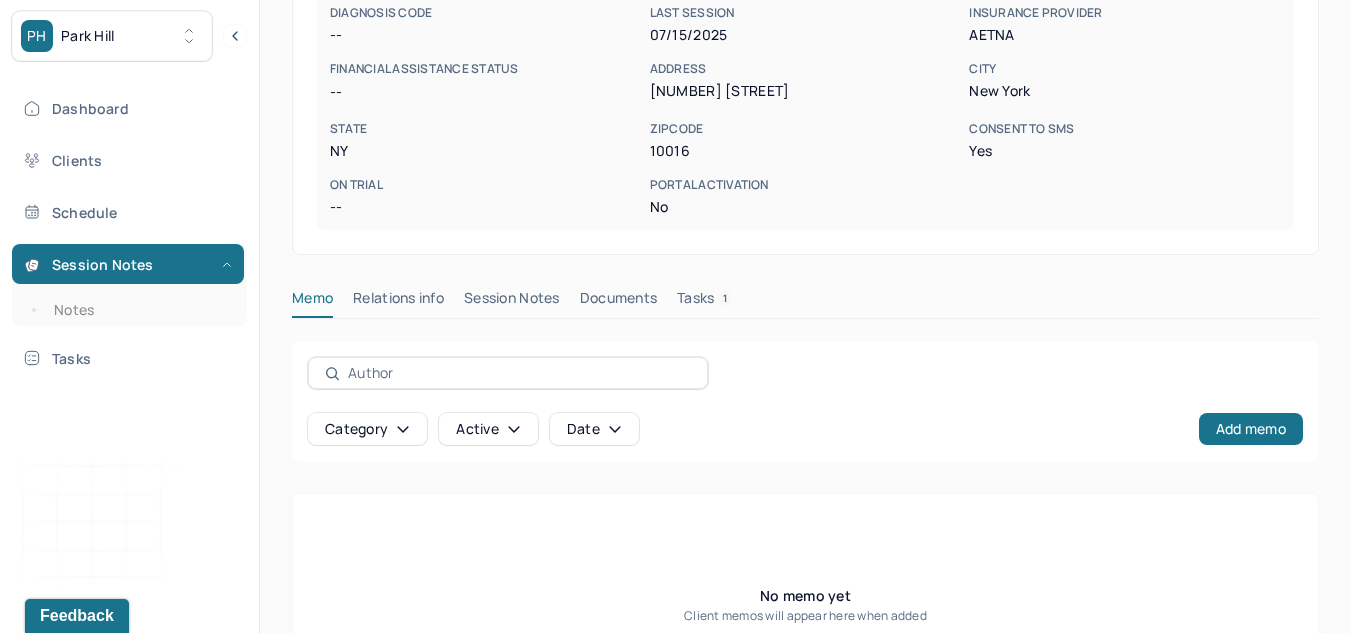 scroll, scrollTop: 403, scrollLeft: 0, axis: vertical 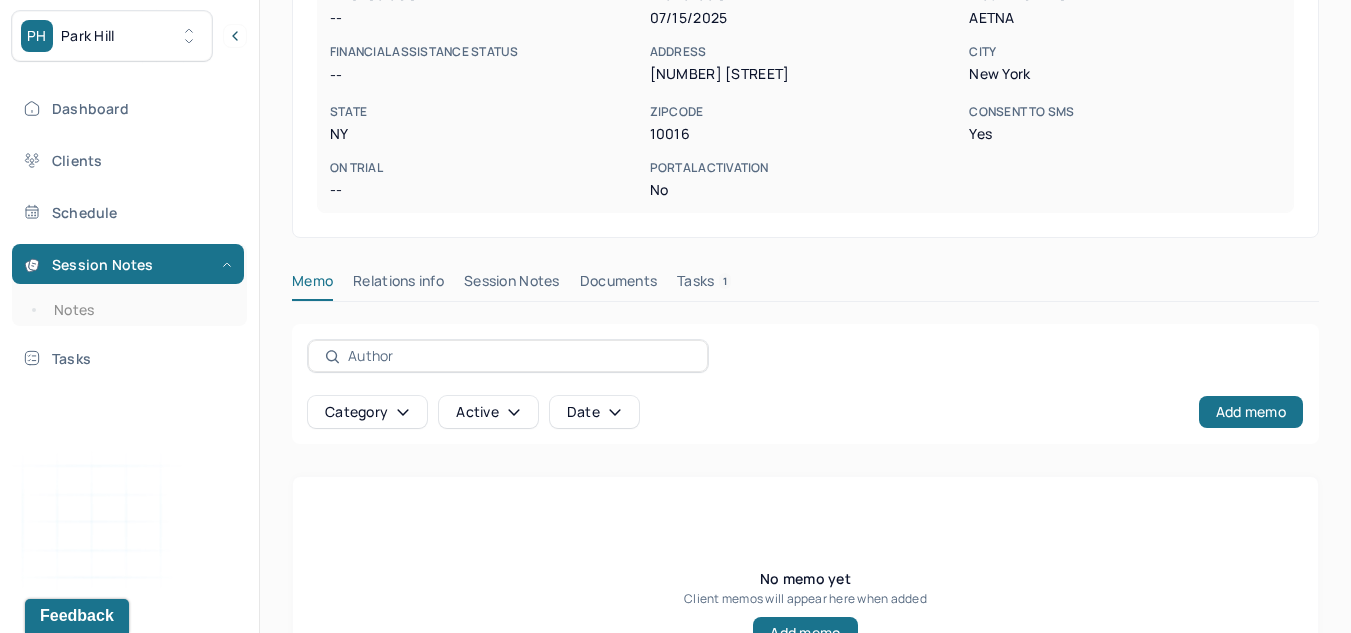 click on "Session Notes" at bounding box center (512, 285) 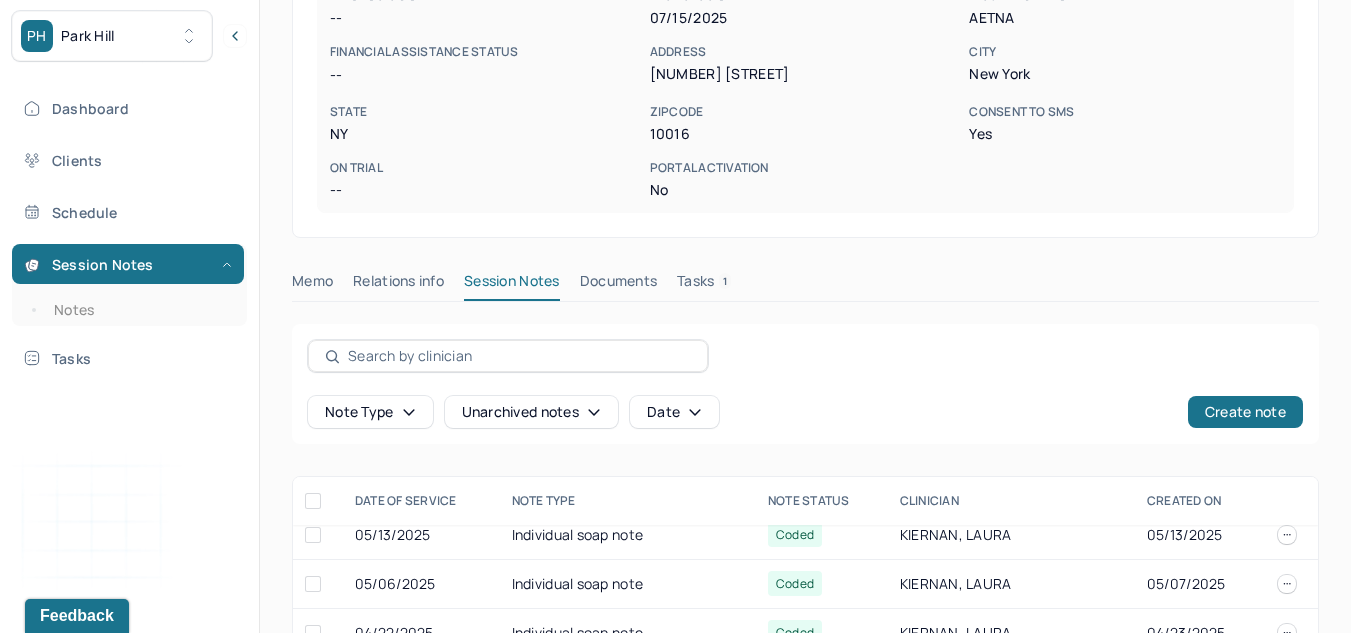 scroll, scrollTop: 329, scrollLeft: 0, axis: vertical 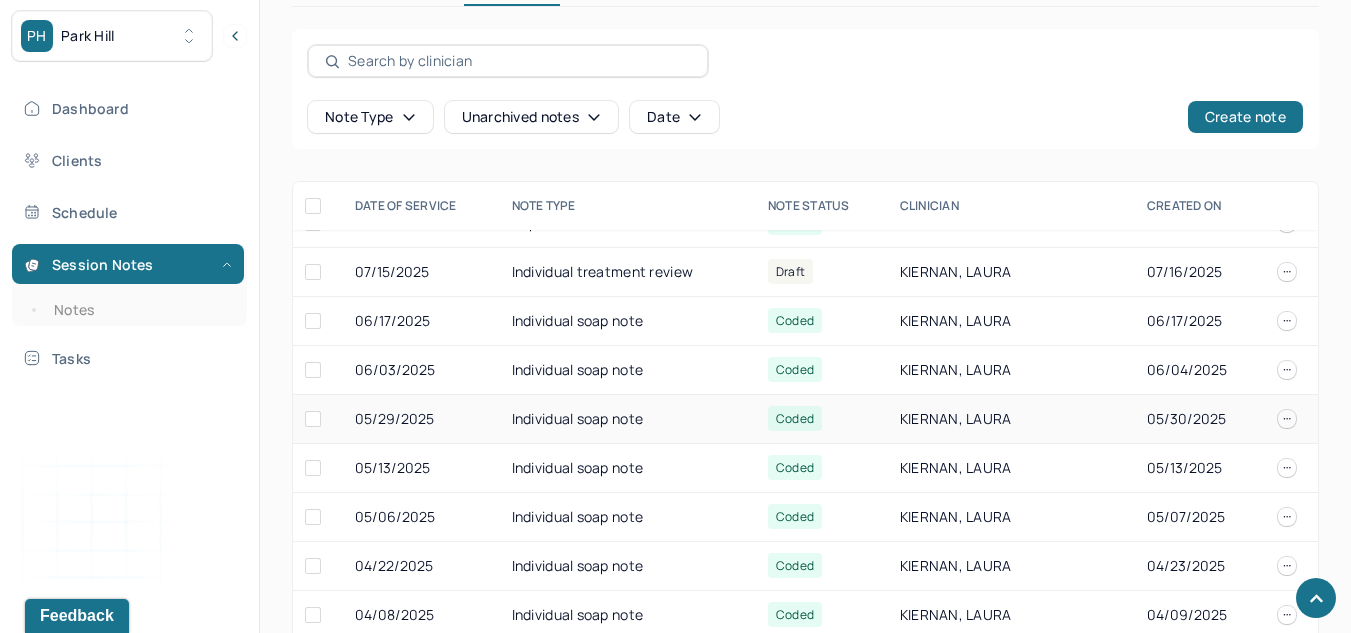 click on "Individual soap note" at bounding box center (628, 419) 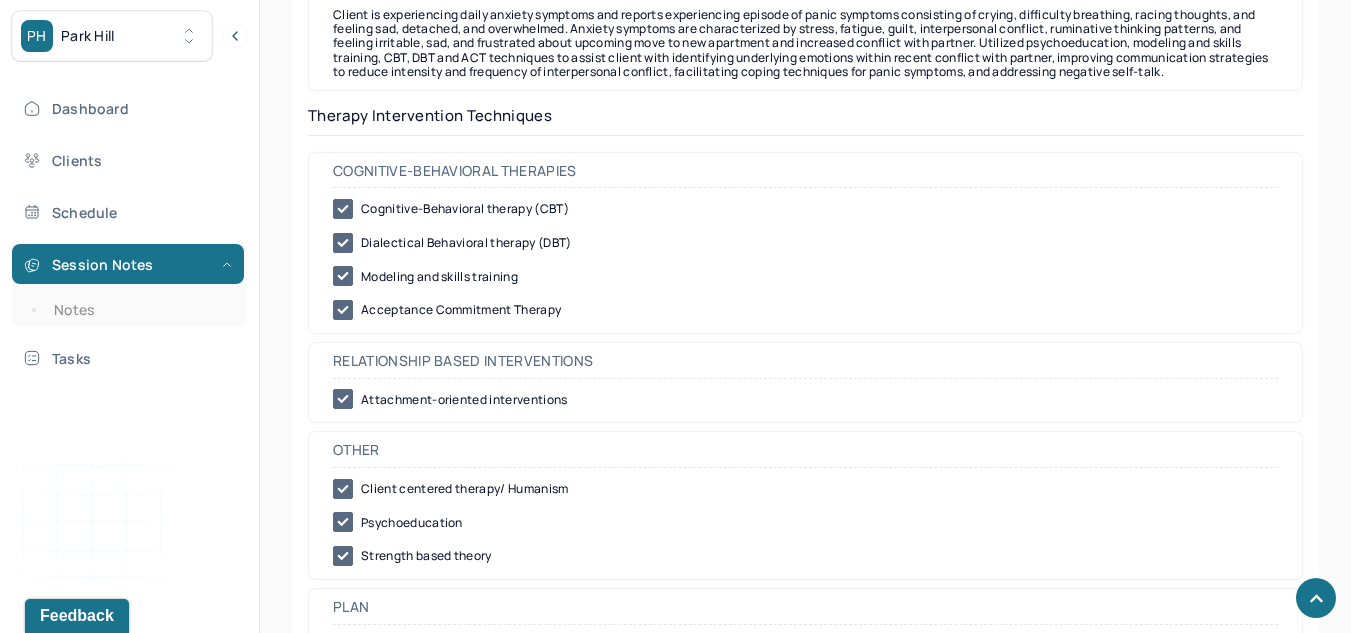 scroll, scrollTop: 2035, scrollLeft: 0, axis: vertical 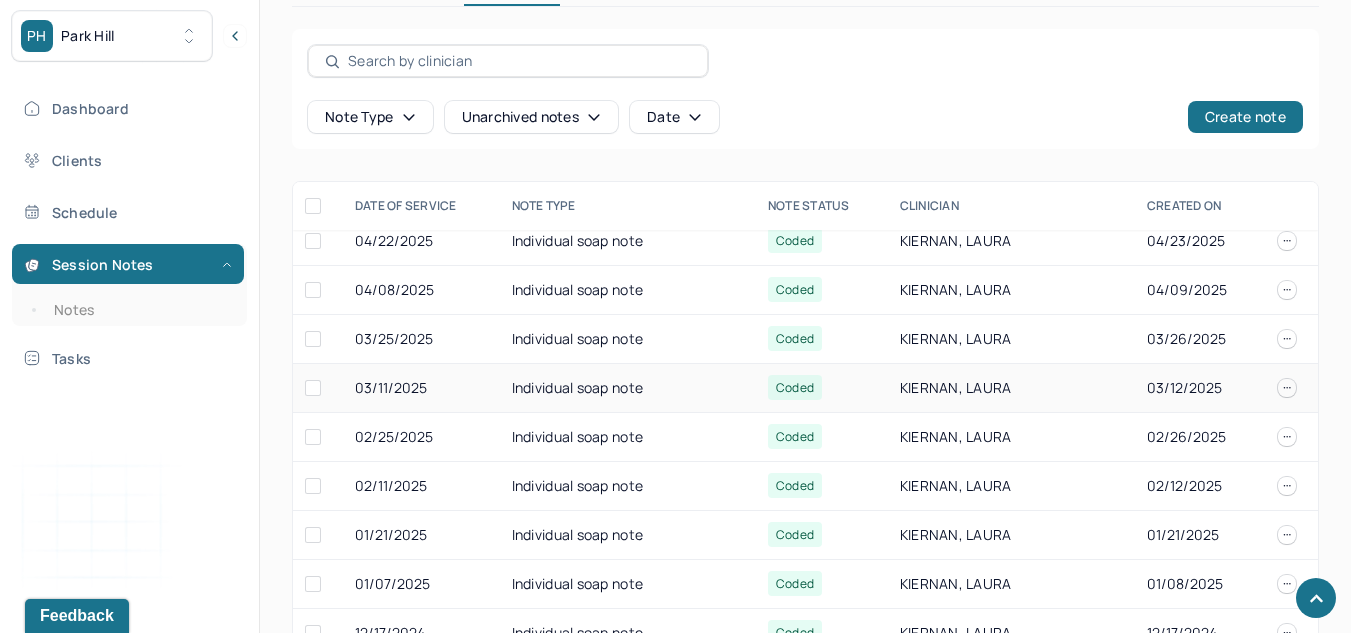 click on "Individual soap note" at bounding box center (628, 388) 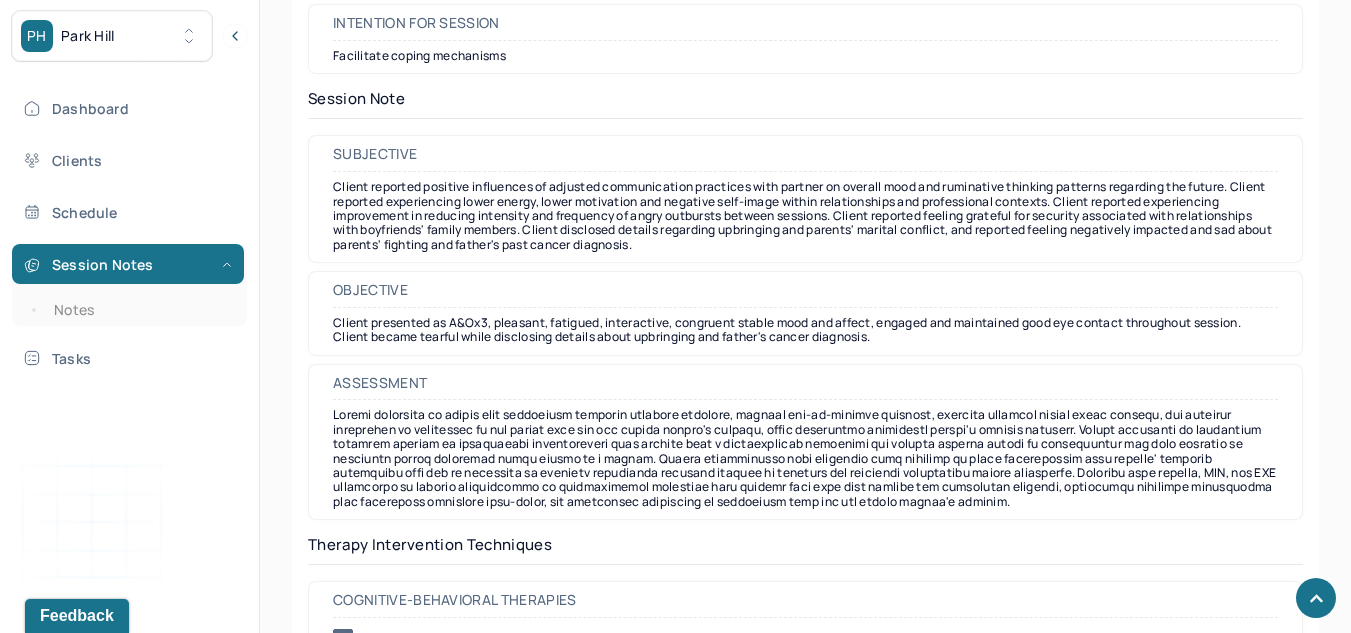 scroll, scrollTop: 1673, scrollLeft: 0, axis: vertical 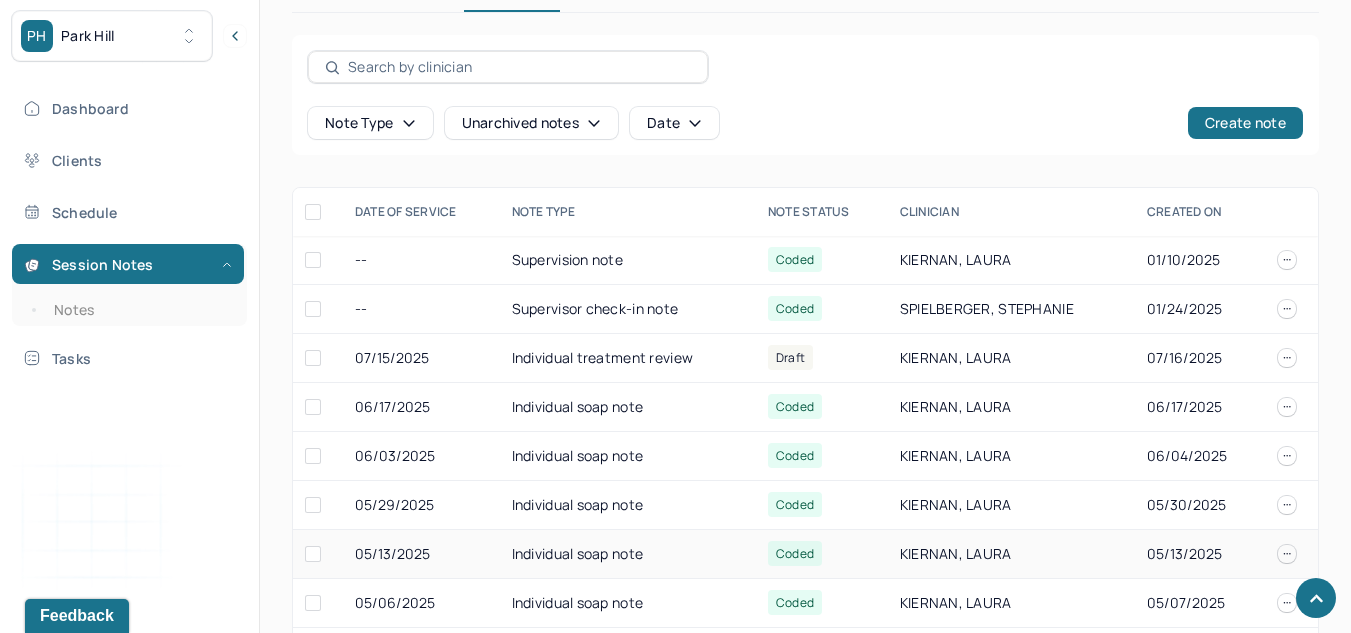 click on "Individual soap note" at bounding box center [628, 554] 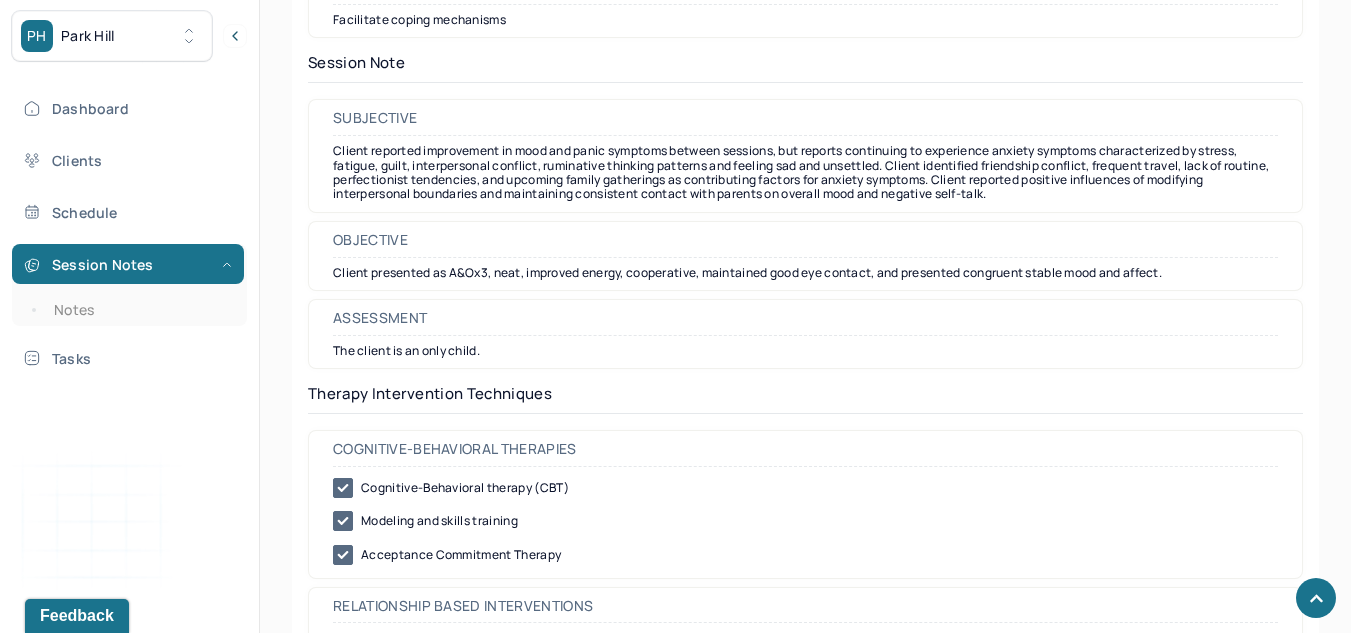 scroll, scrollTop: 1709, scrollLeft: 0, axis: vertical 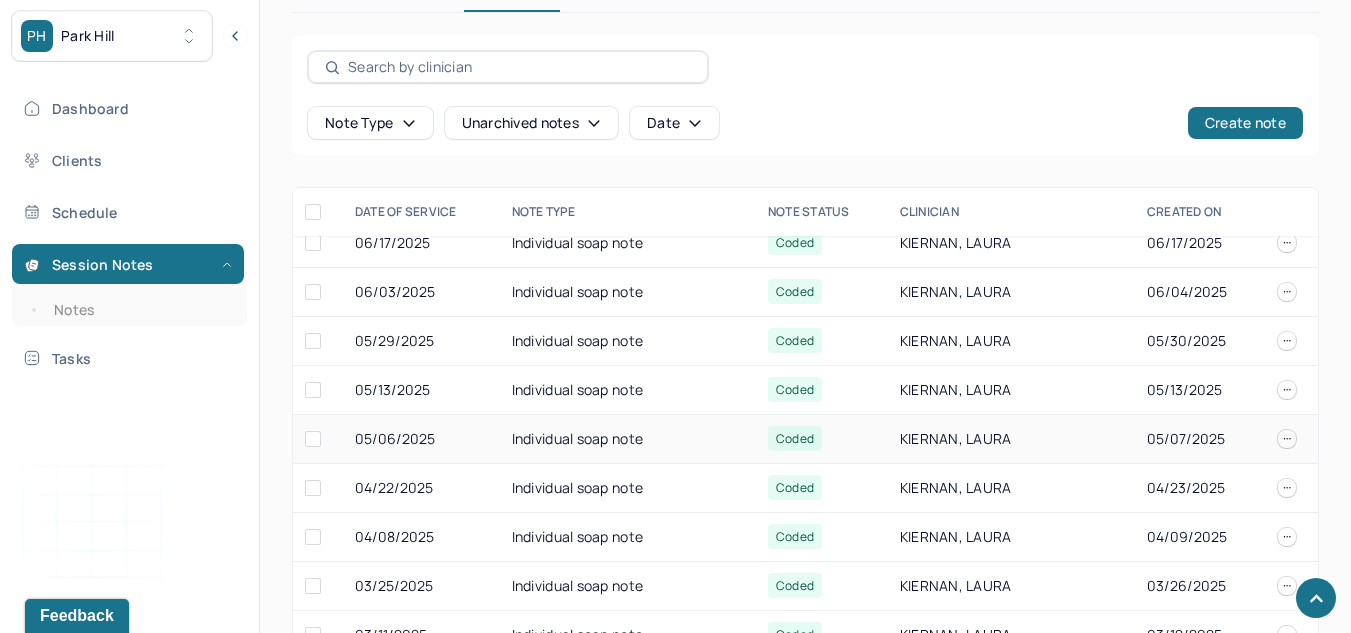 click on "05/06/2025" at bounding box center (421, 439) 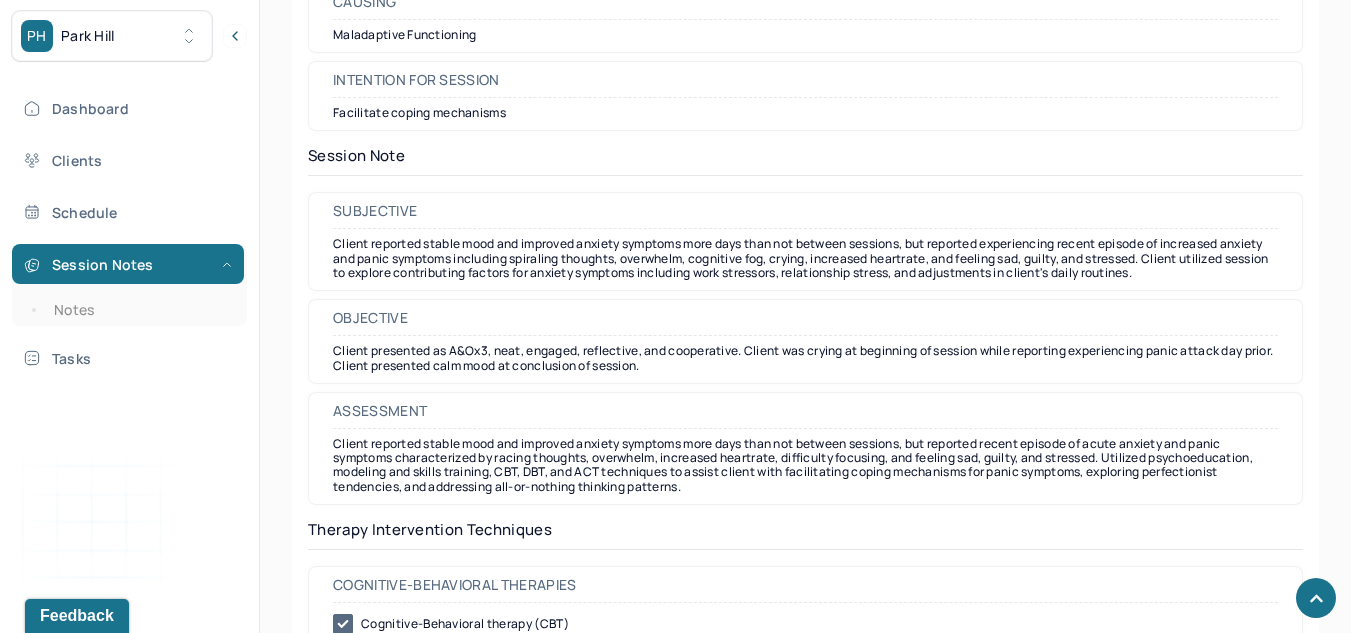 scroll, scrollTop: 1616, scrollLeft: 0, axis: vertical 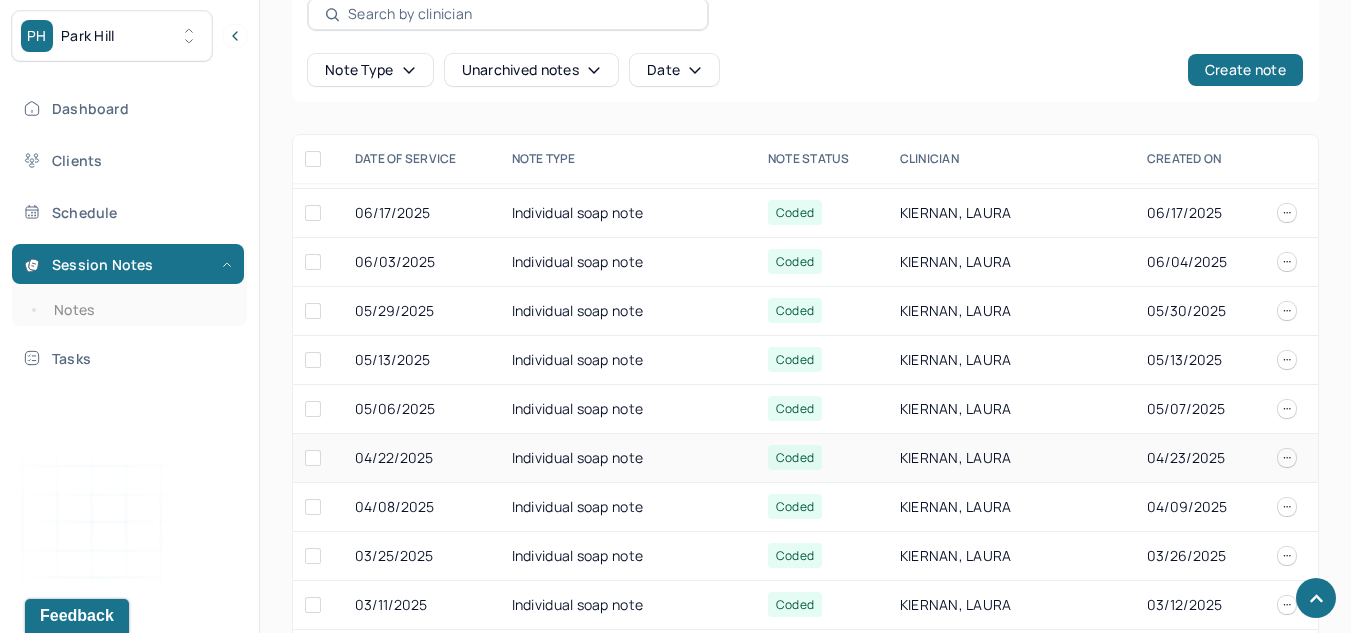 click on "Individual soap note" at bounding box center [628, 458] 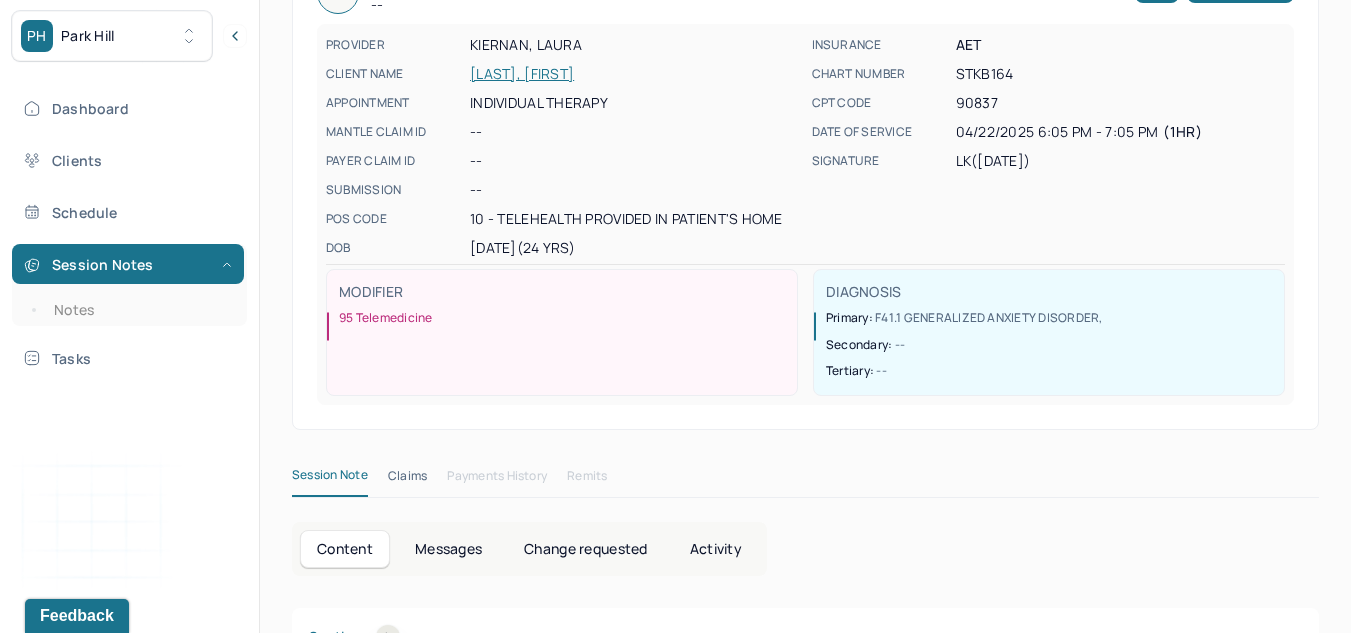 scroll, scrollTop: 0, scrollLeft: 0, axis: both 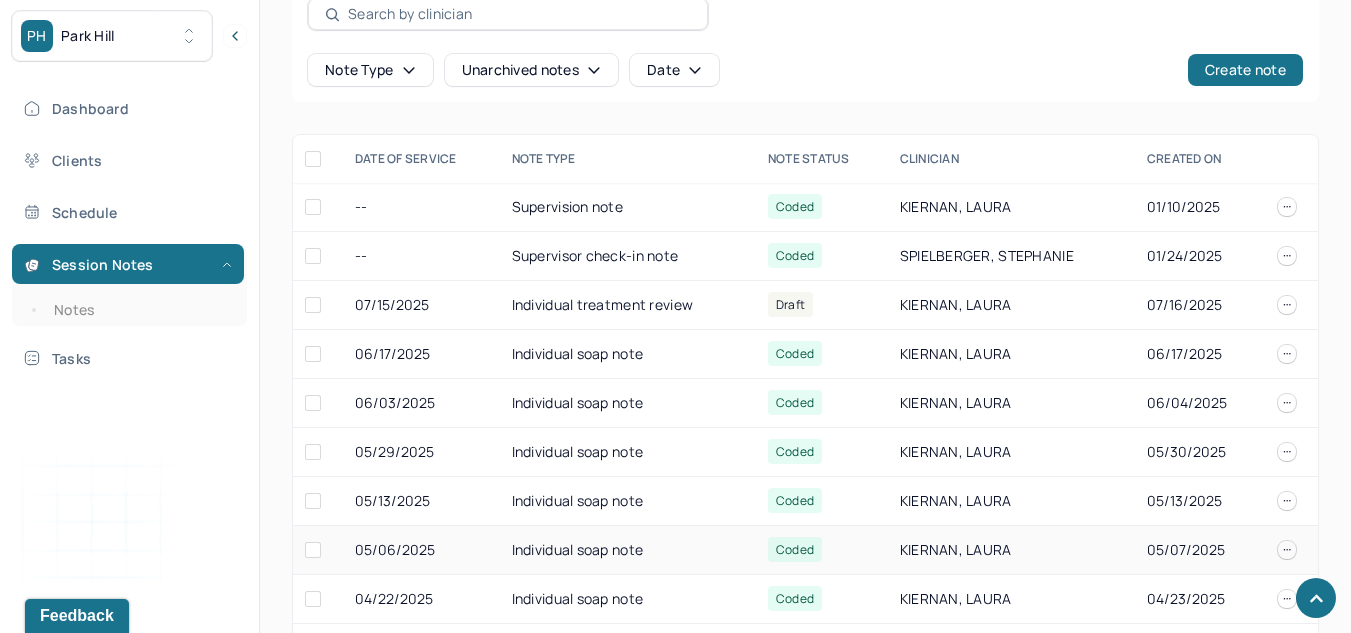 click on "05/06/2025" at bounding box center [421, 550] 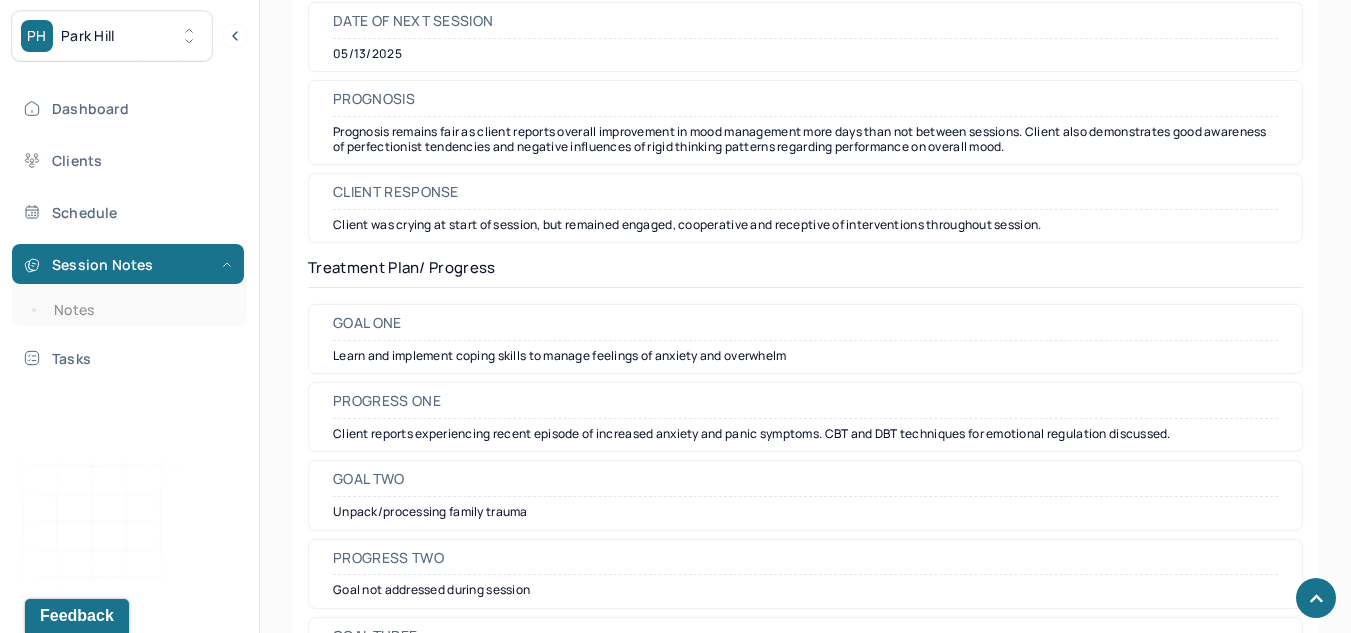 scroll, scrollTop: 3196, scrollLeft: 0, axis: vertical 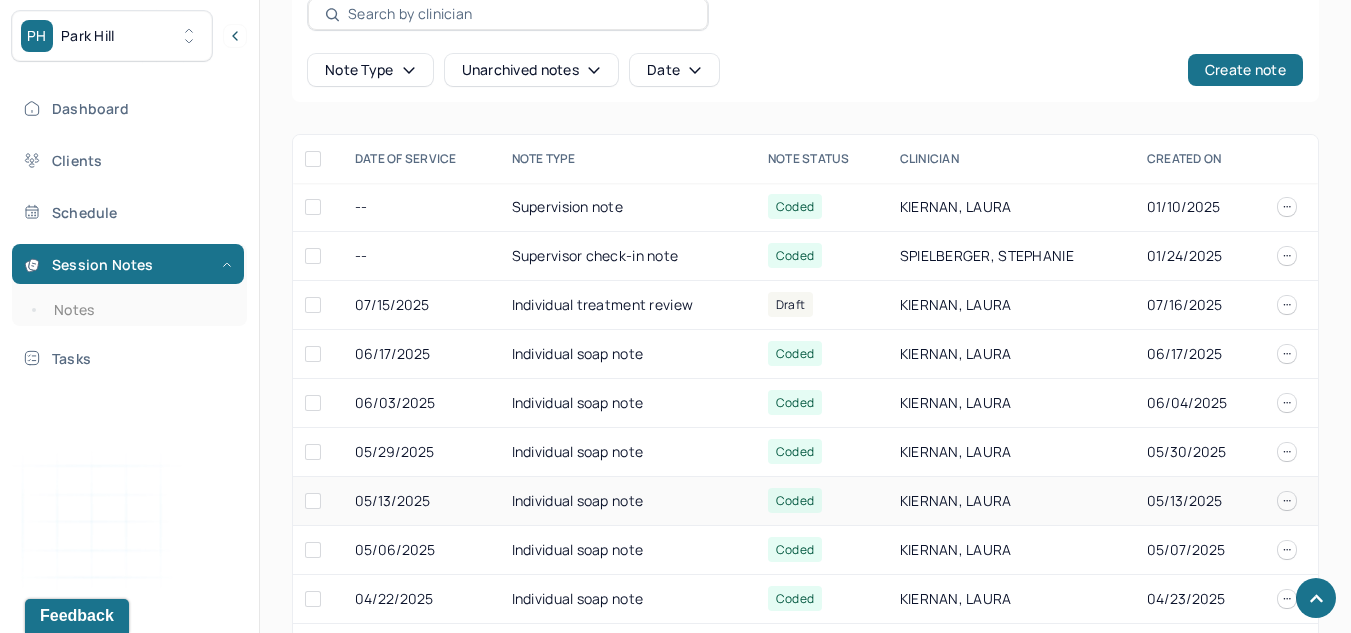 click on "05/13/2025" at bounding box center (421, 501) 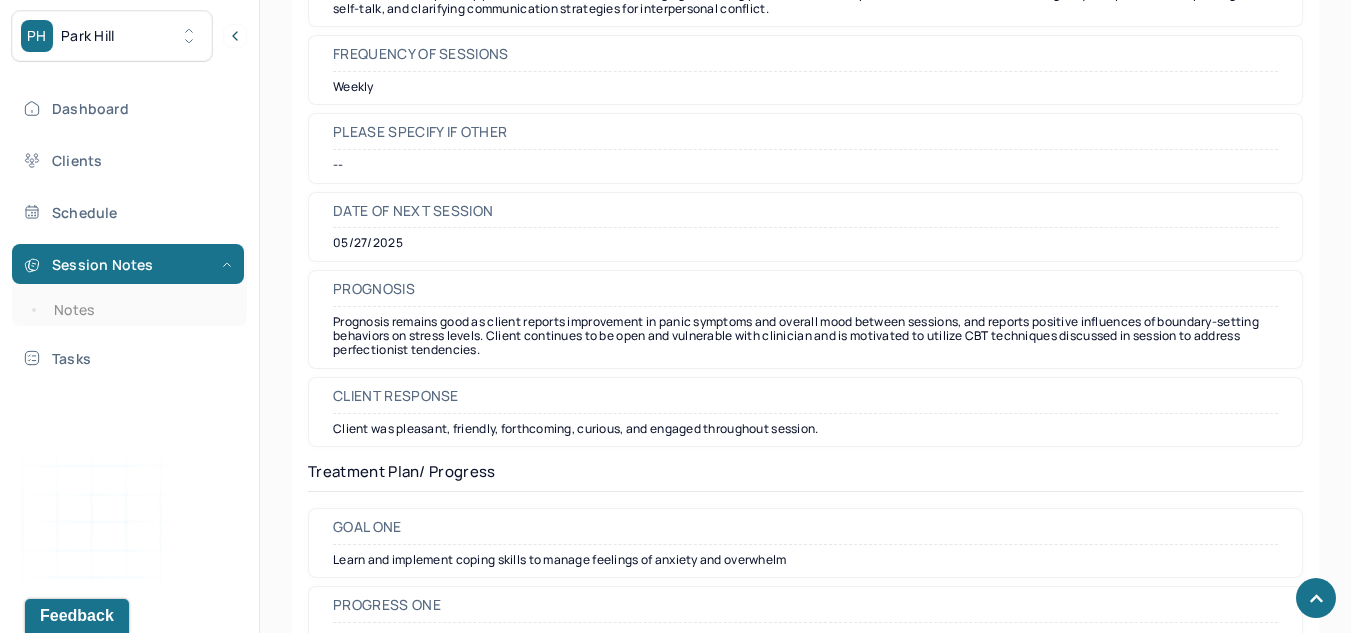 scroll, scrollTop: 2611, scrollLeft: 0, axis: vertical 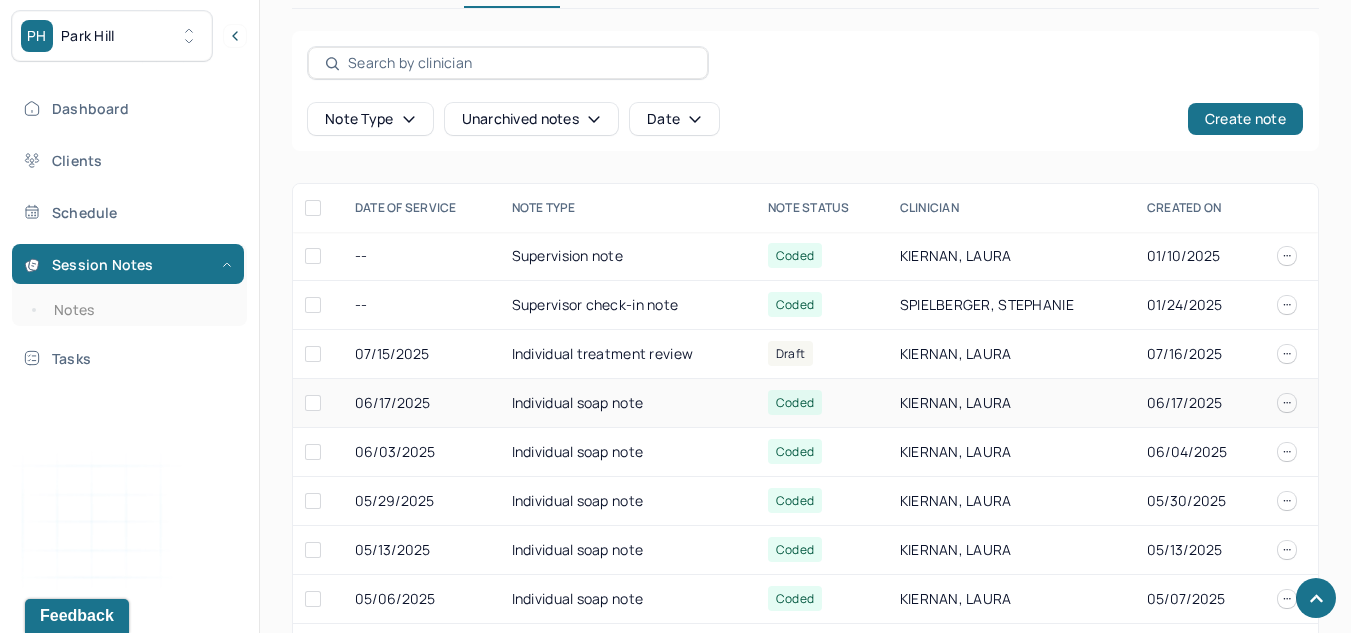click on "Individual soap note" at bounding box center (628, 403) 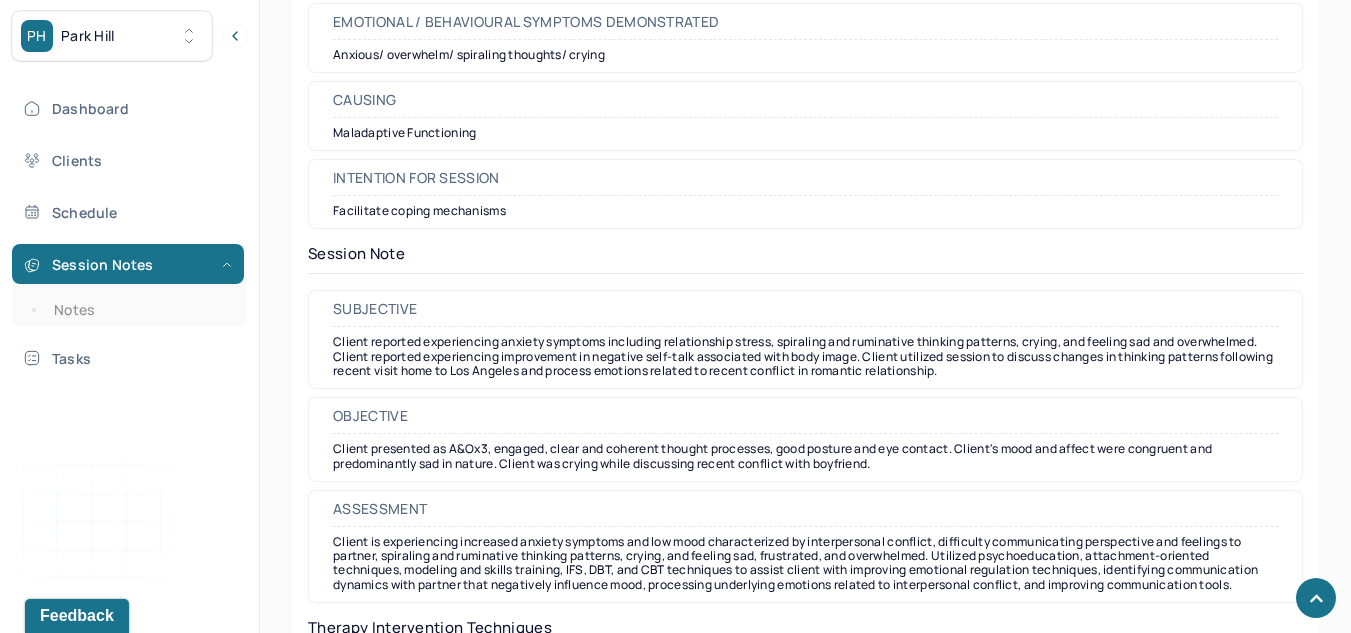 scroll, scrollTop: 1520, scrollLeft: 0, axis: vertical 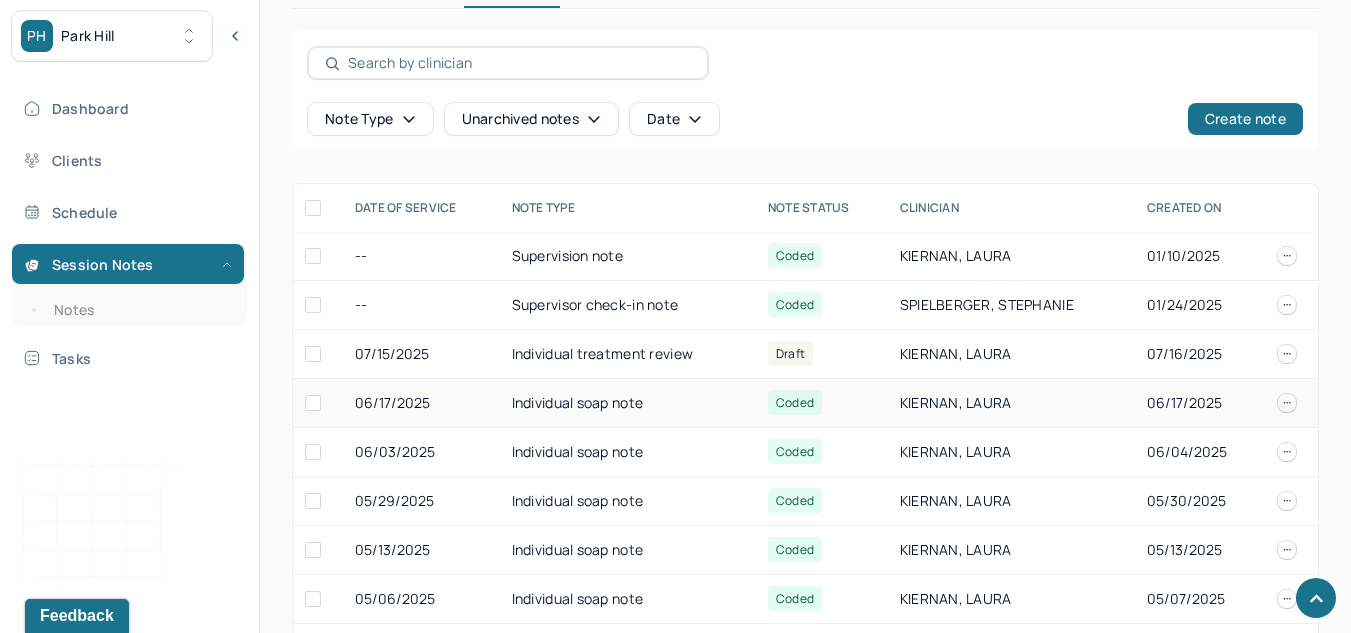 click on "06/17/2025" at bounding box center [421, 403] 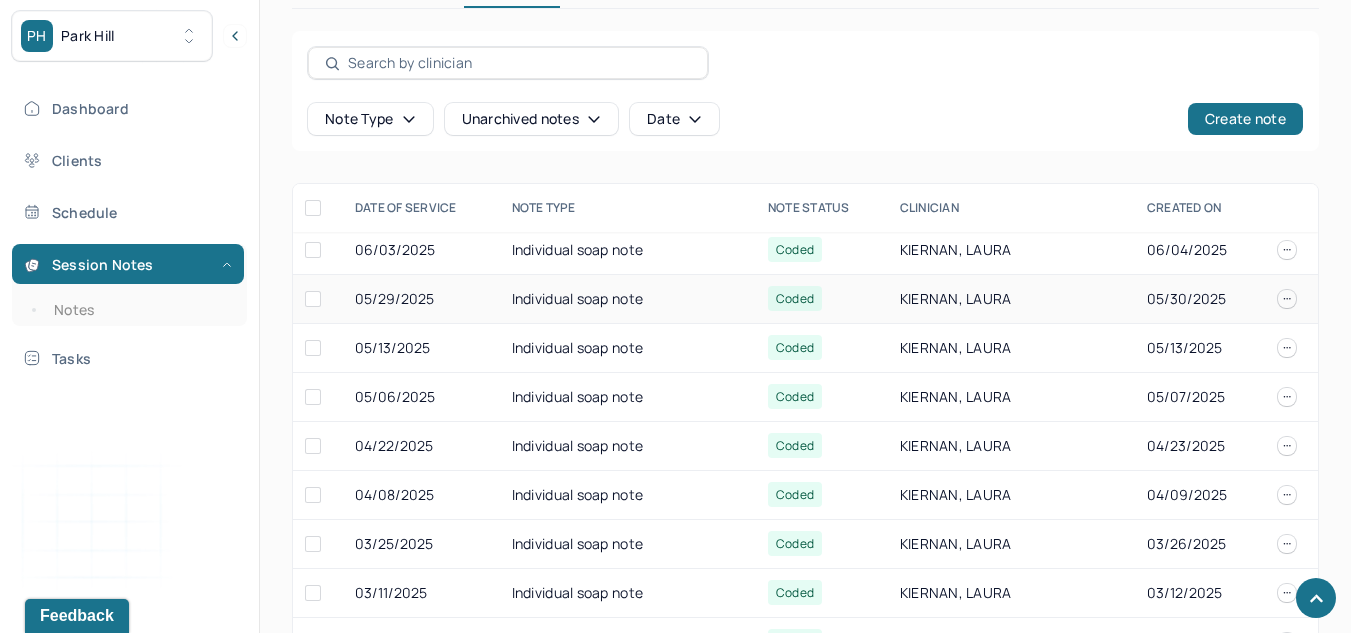scroll, scrollTop: 207, scrollLeft: 0, axis: vertical 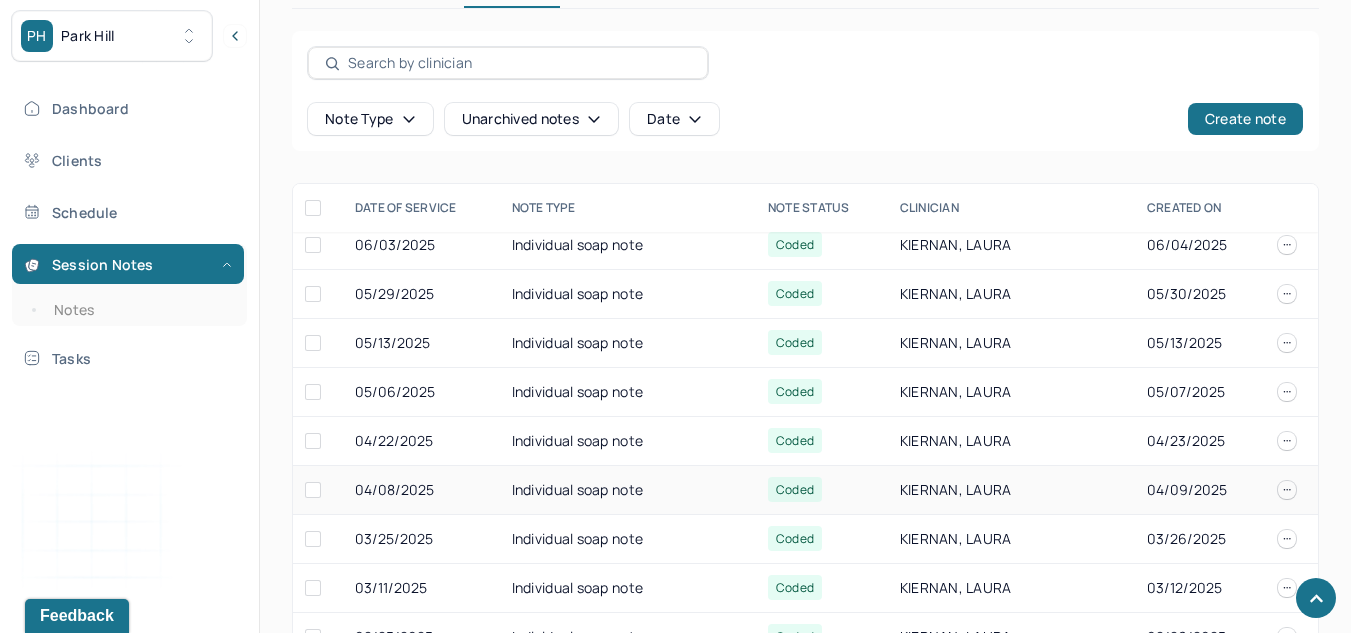 click on "04/08/2025" at bounding box center [421, 490] 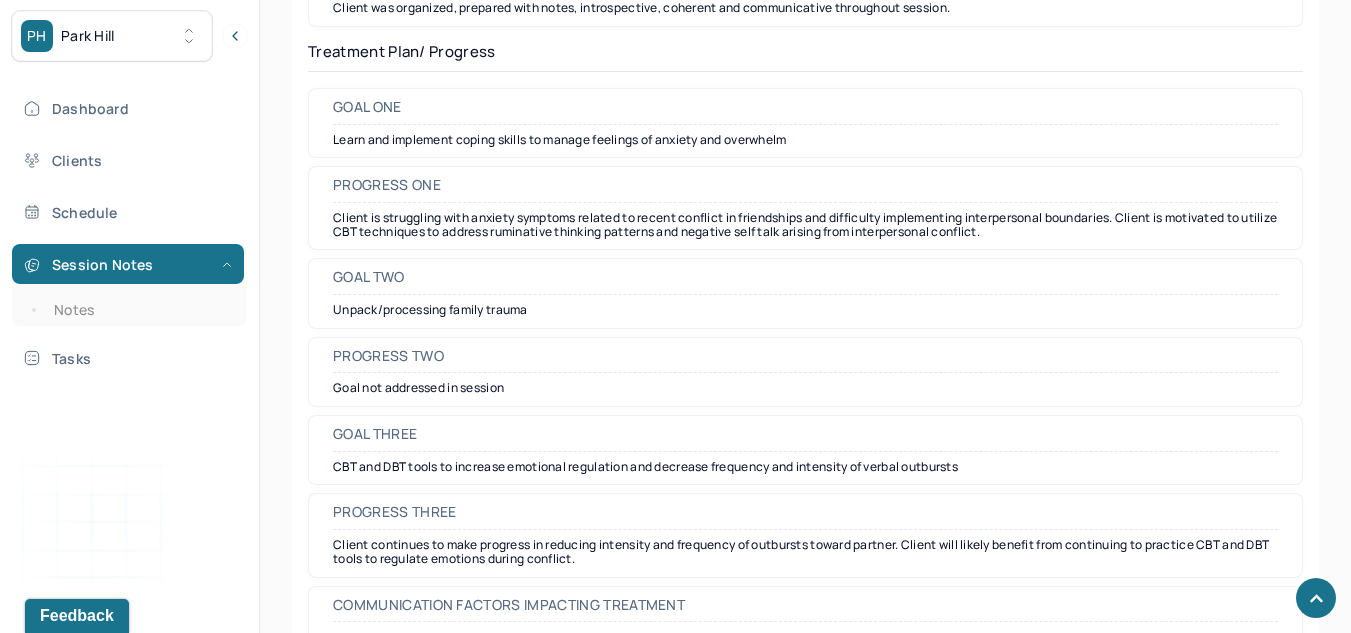 scroll, scrollTop: 3235, scrollLeft: 0, axis: vertical 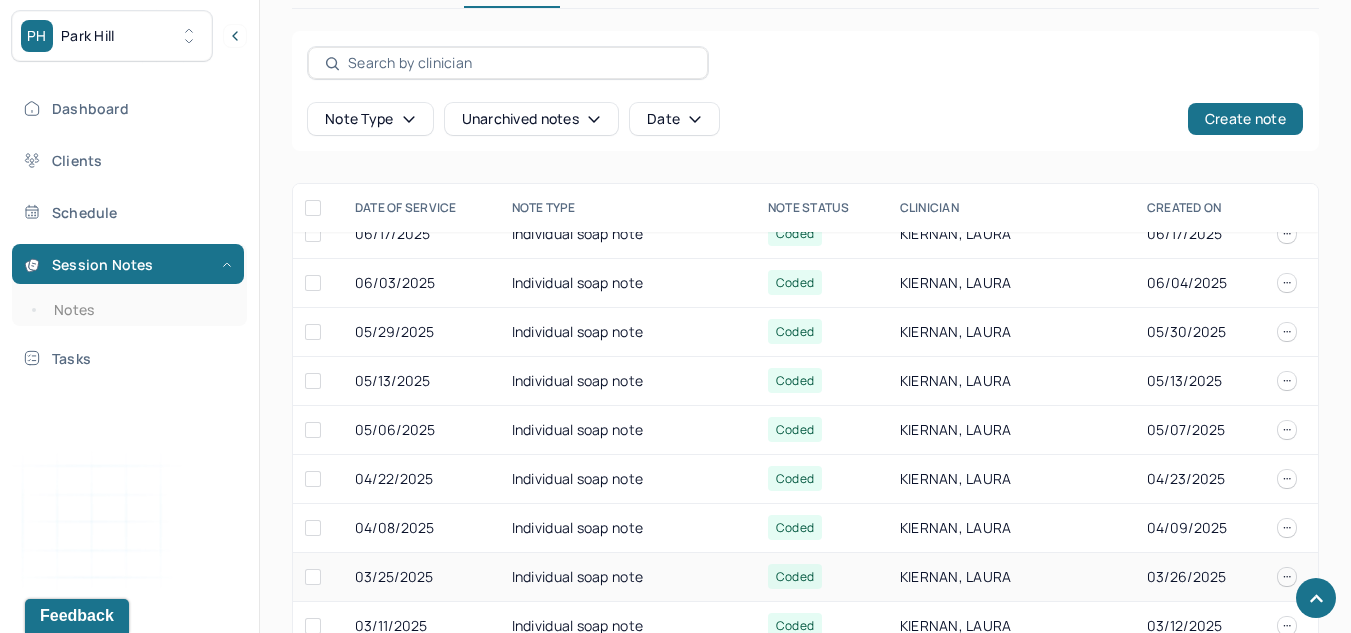 click on "03/25/2025" at bounding box center [421, 577] 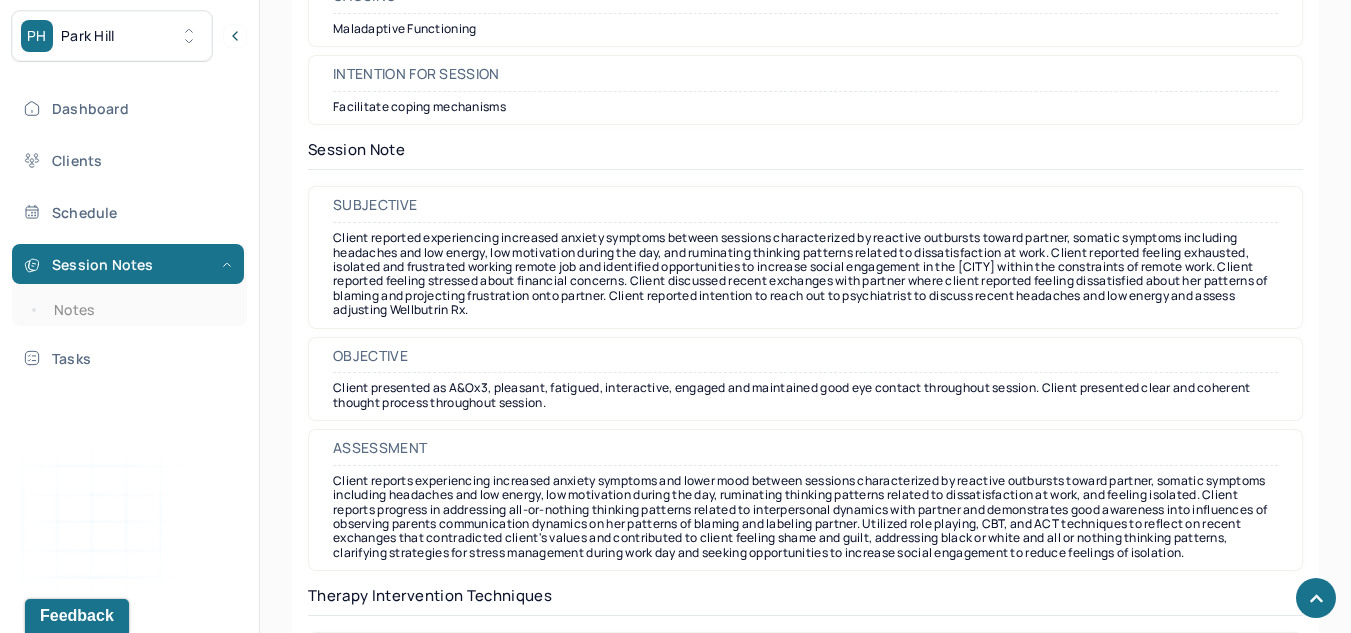 scroll, scrollTop: 1618, scrollLeft: 0, axis: vertical 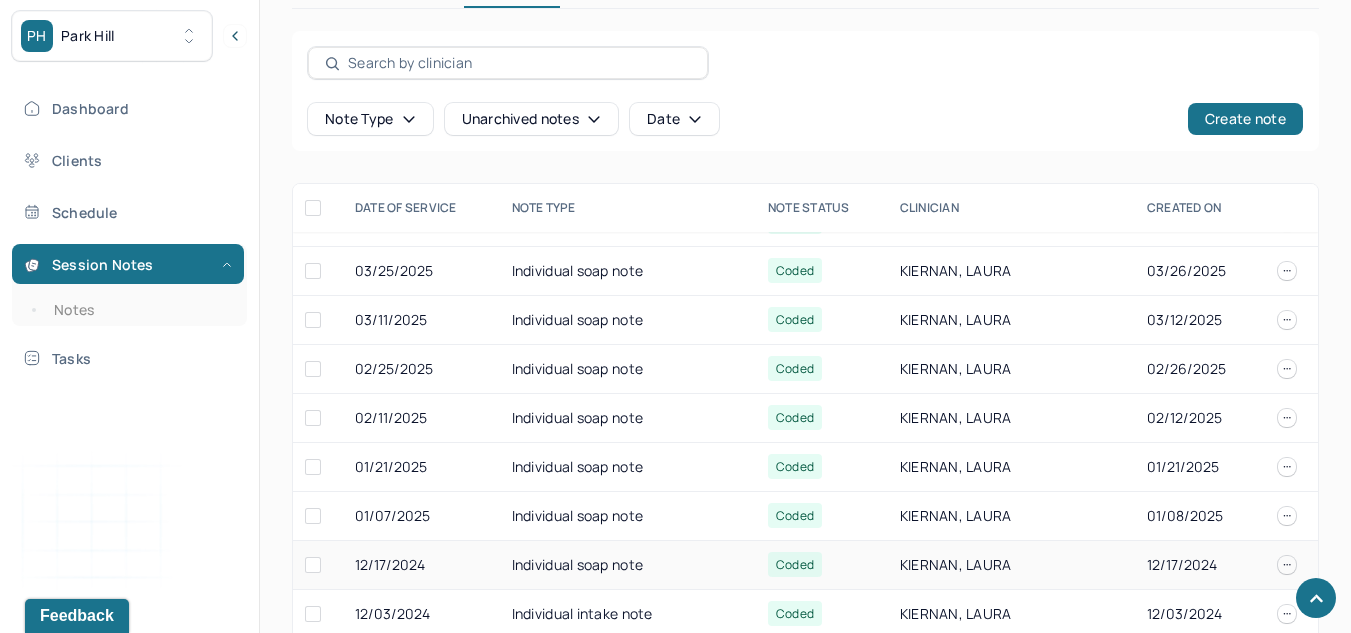 click on "12/17/2024" at bounding box center [421, 565] 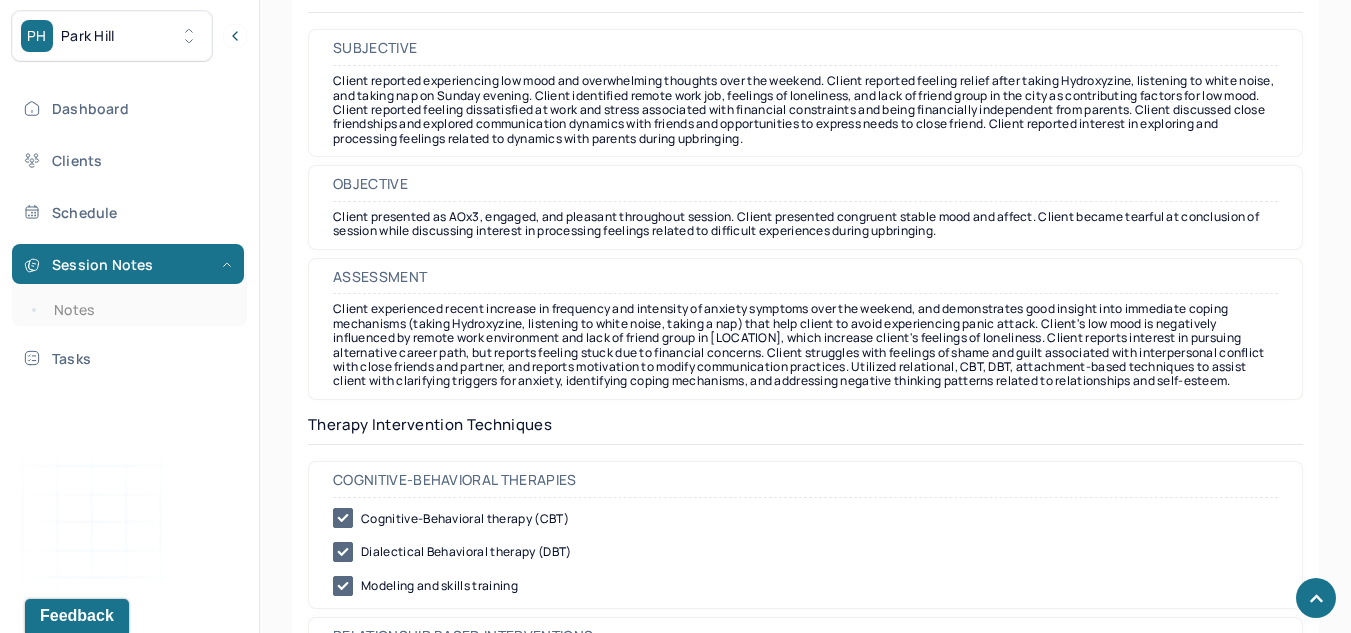 scroll, scrollTop: 1533, scrollLeft: 0, axis: vertical 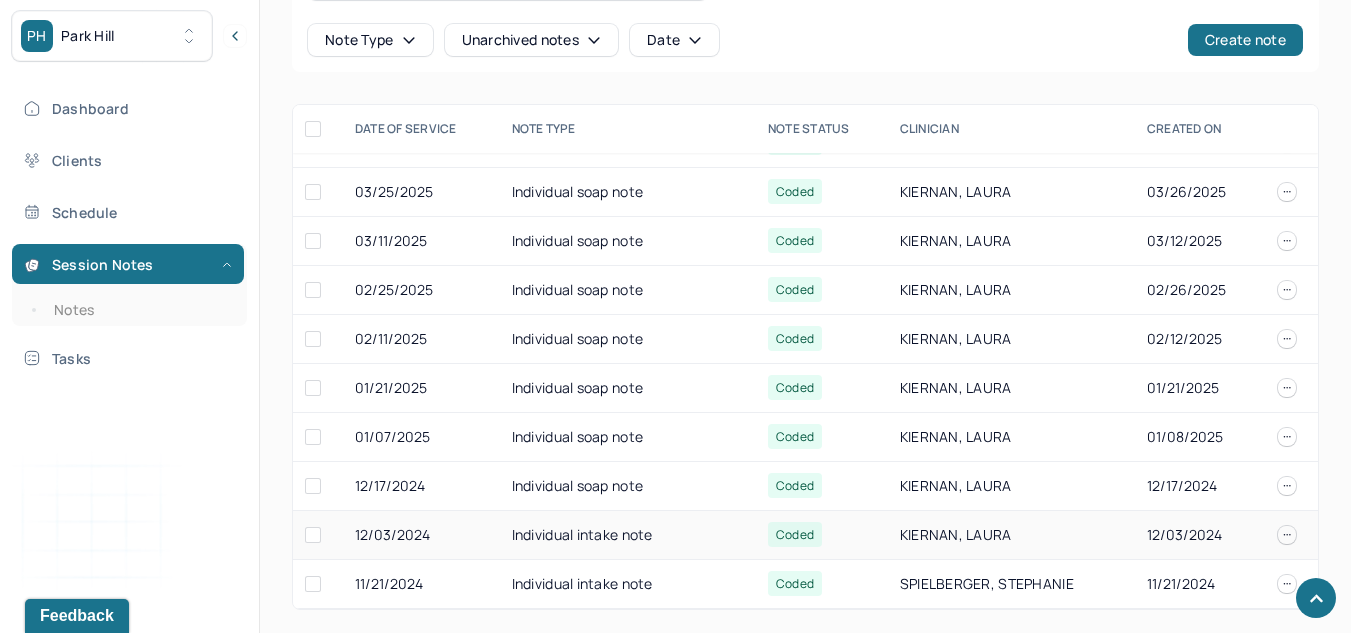 click on "Individual intake note" at bounding box center (628, 535) 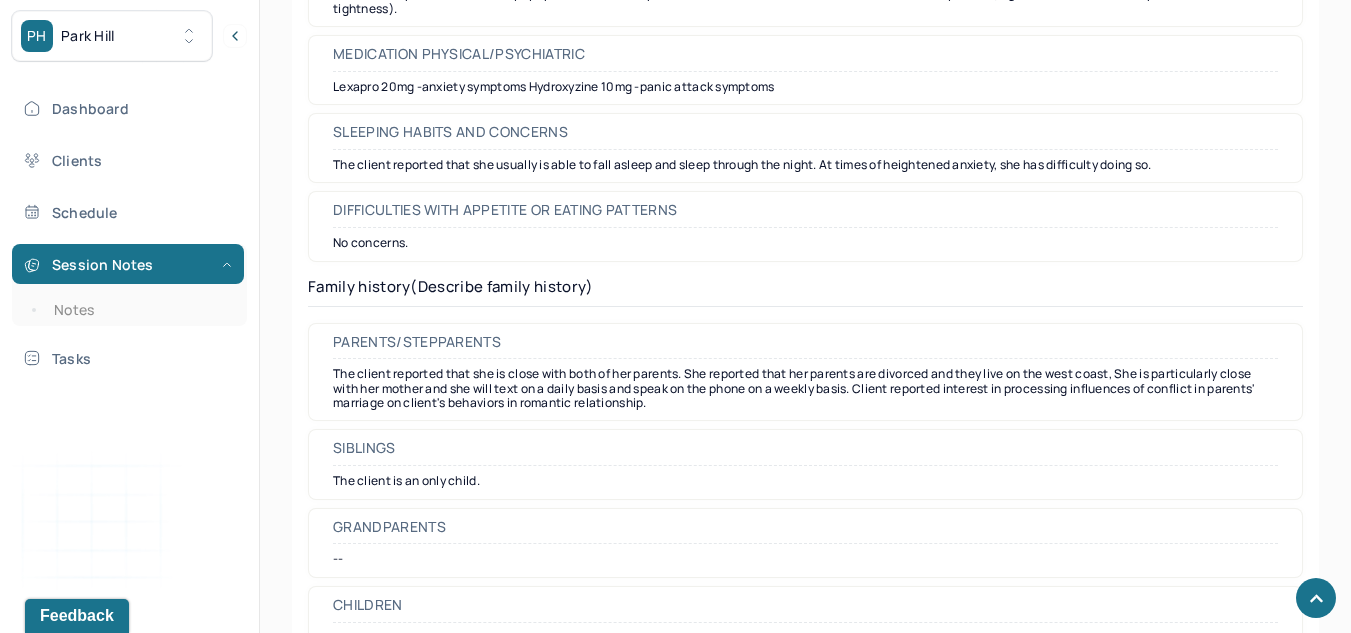 scroll, scrollTop: 4220, scrollLeft: 0, axis: vertical 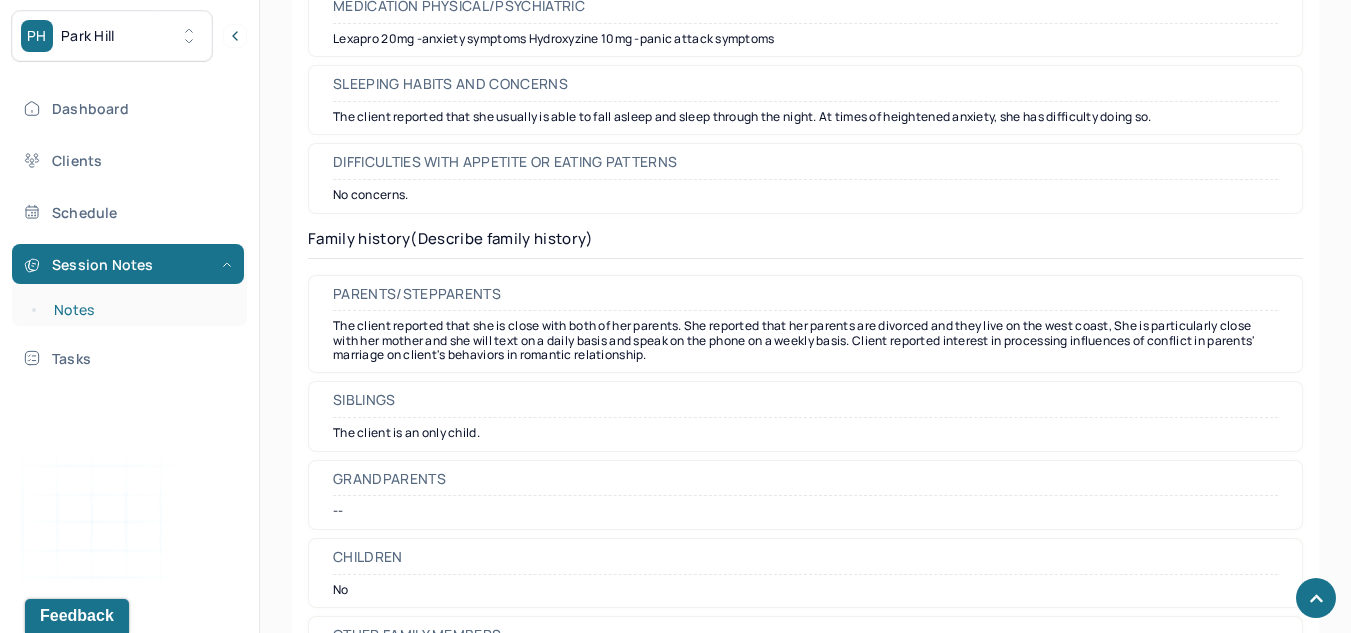 click on "Notes" at bounding box center (139, 310) 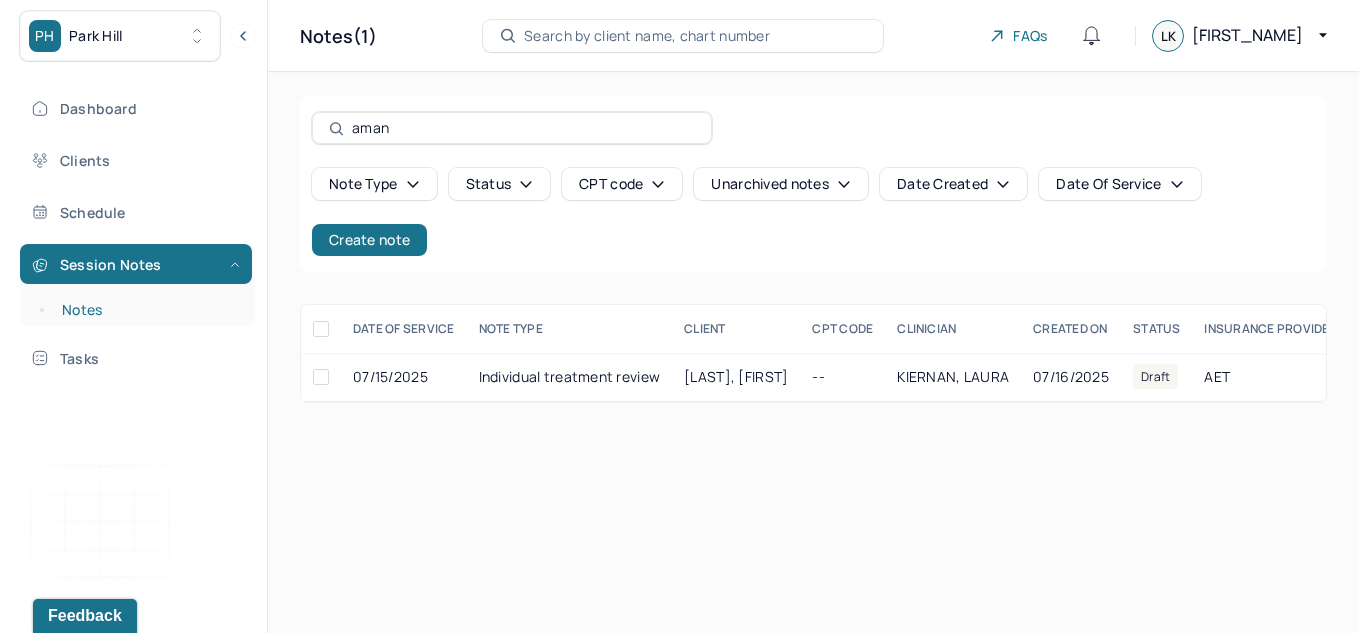 scroll, scrollTop: 0, scrollLeft: 0, axis: both 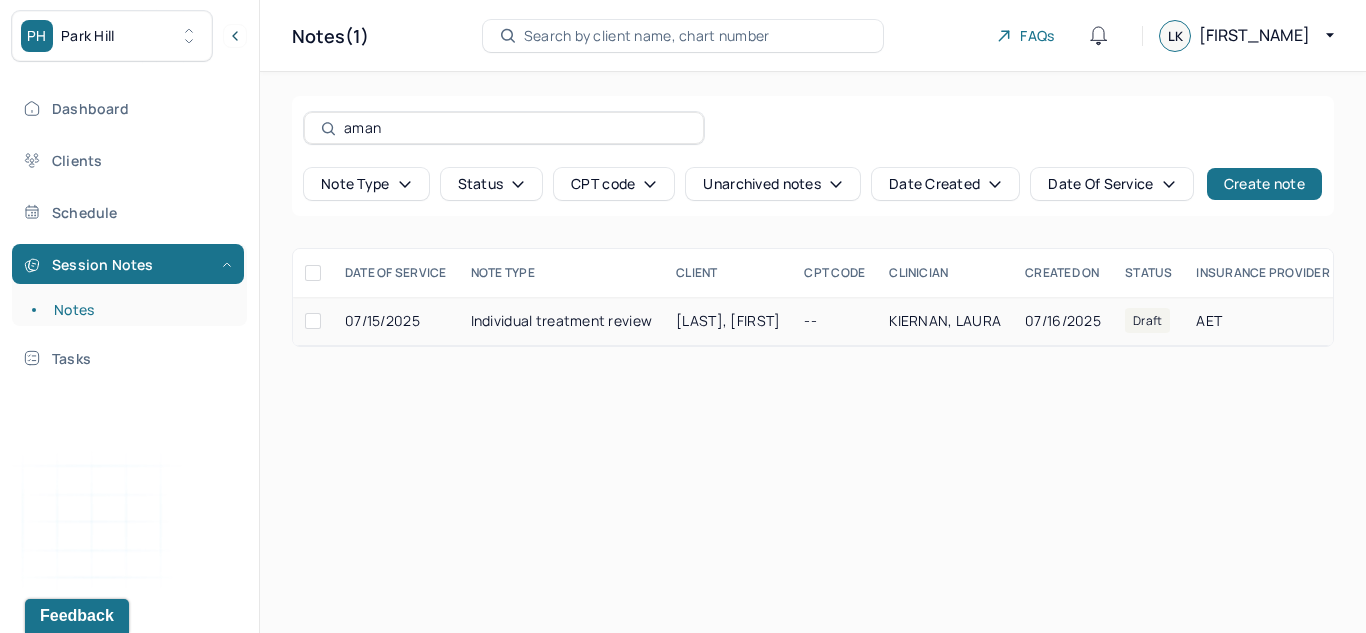 click on "Individual treatment review" at bounding box center (562, 321) 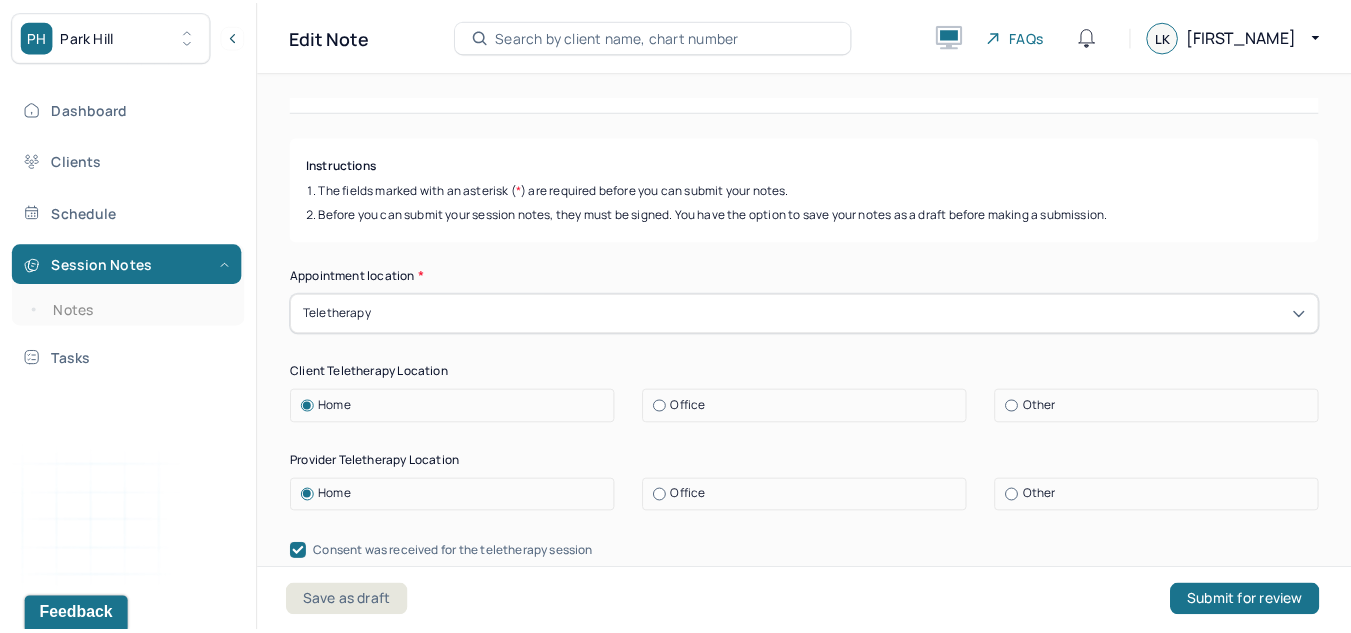 scroll, scrollTop: 220, scrollLeft: 0, axis: vertical 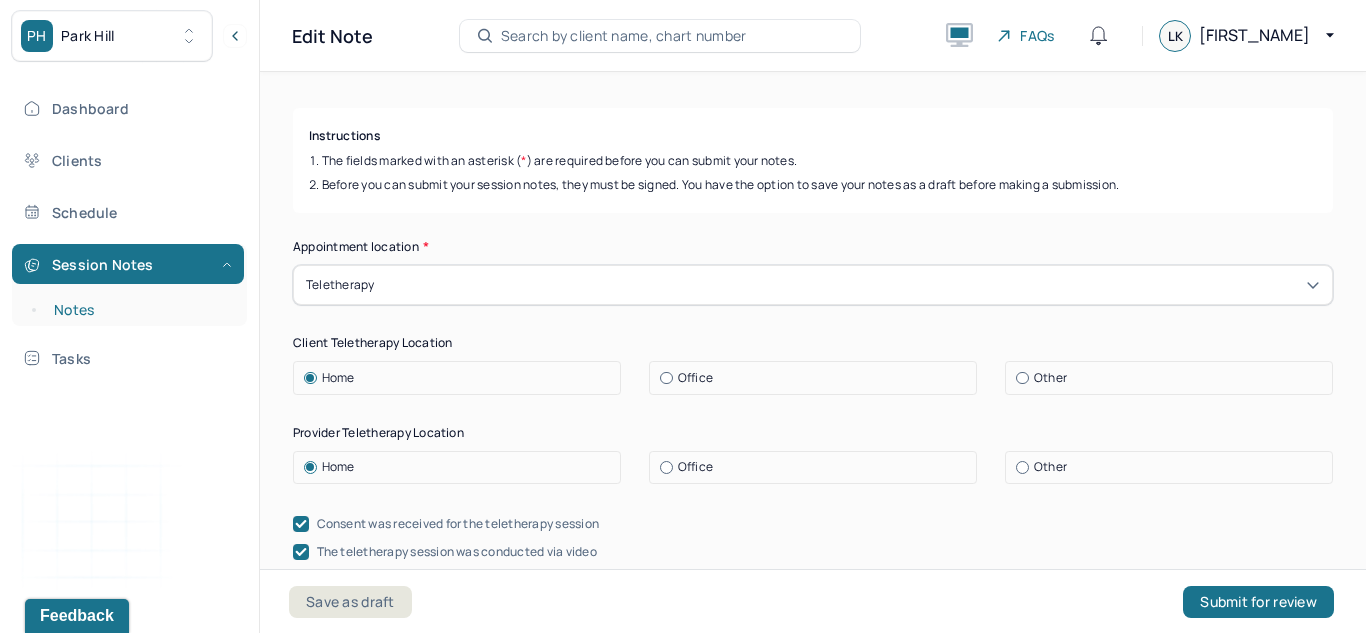click on "Notes" at bounding box center (139, 310) 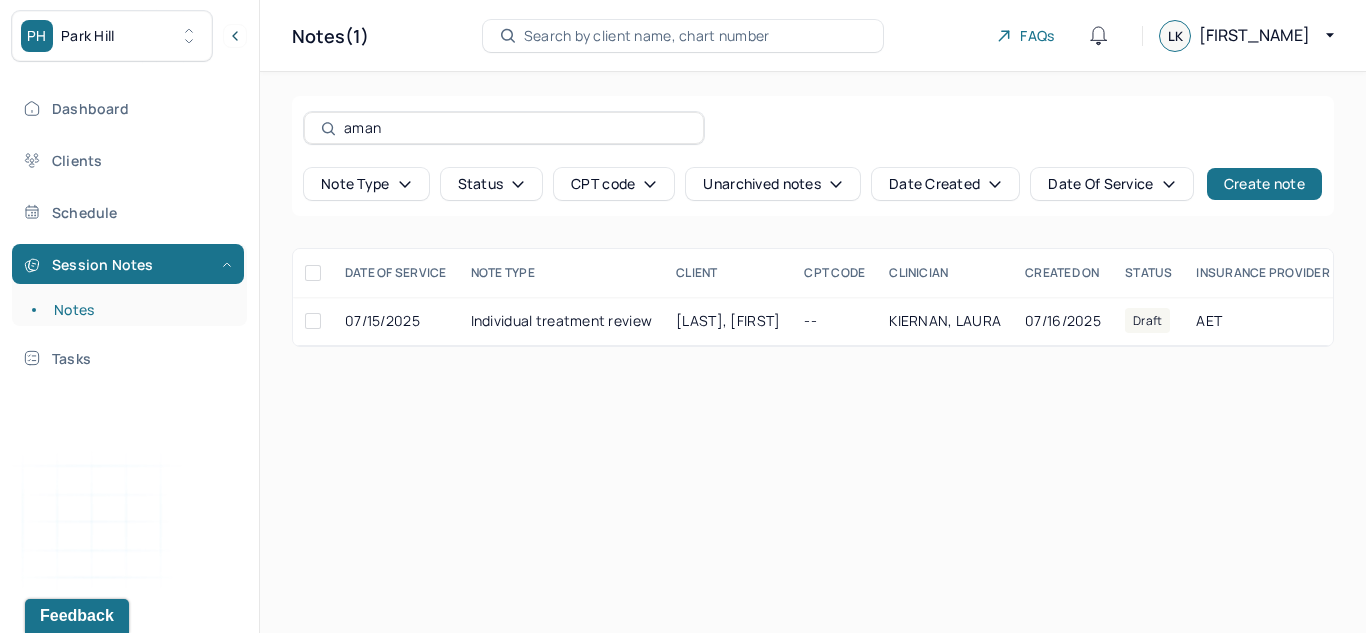 click on "Search by client name, chart number" at bounding box center (647, 36) 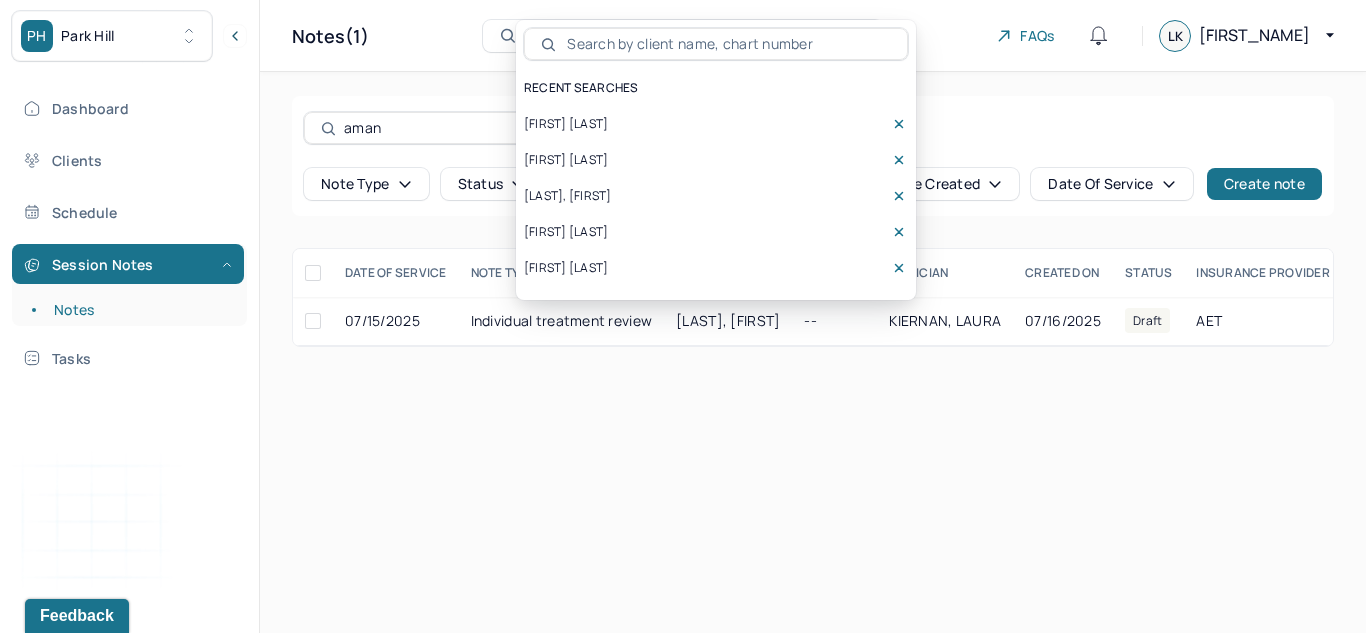 click on "[FIRST] [LAST]" at bounding box center [566, 124] 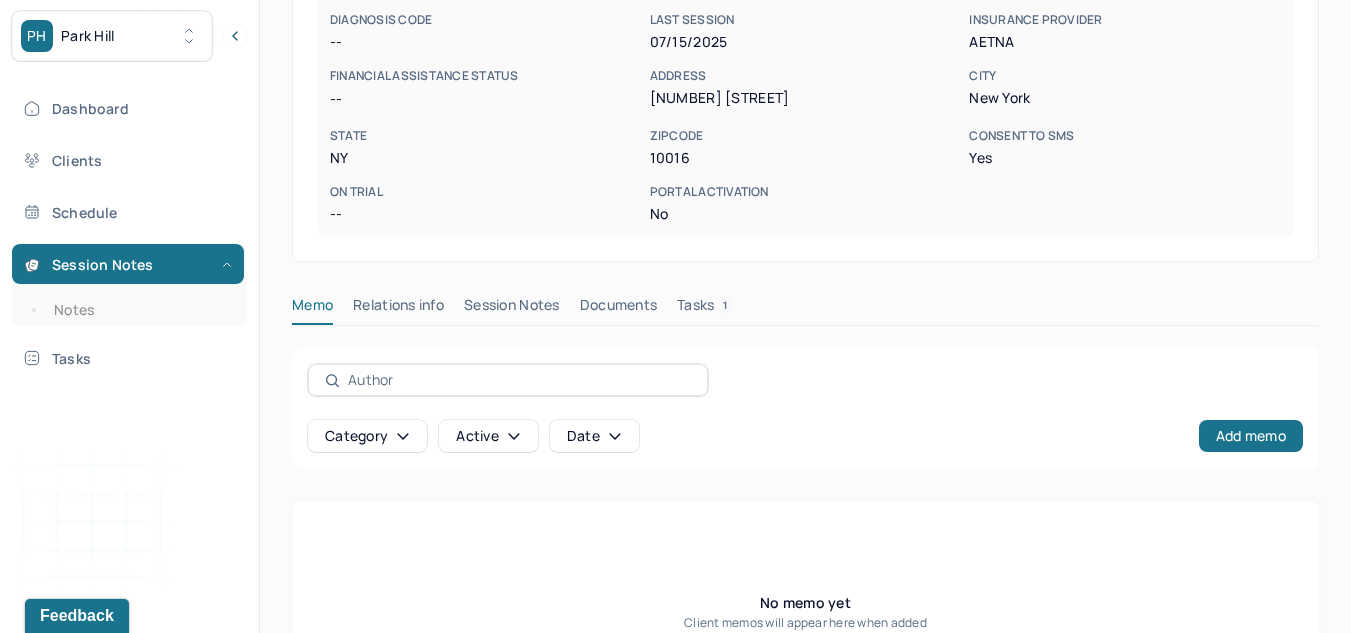 scroll, scrollTop: 391, scrollLeft: 0, axis: vertical 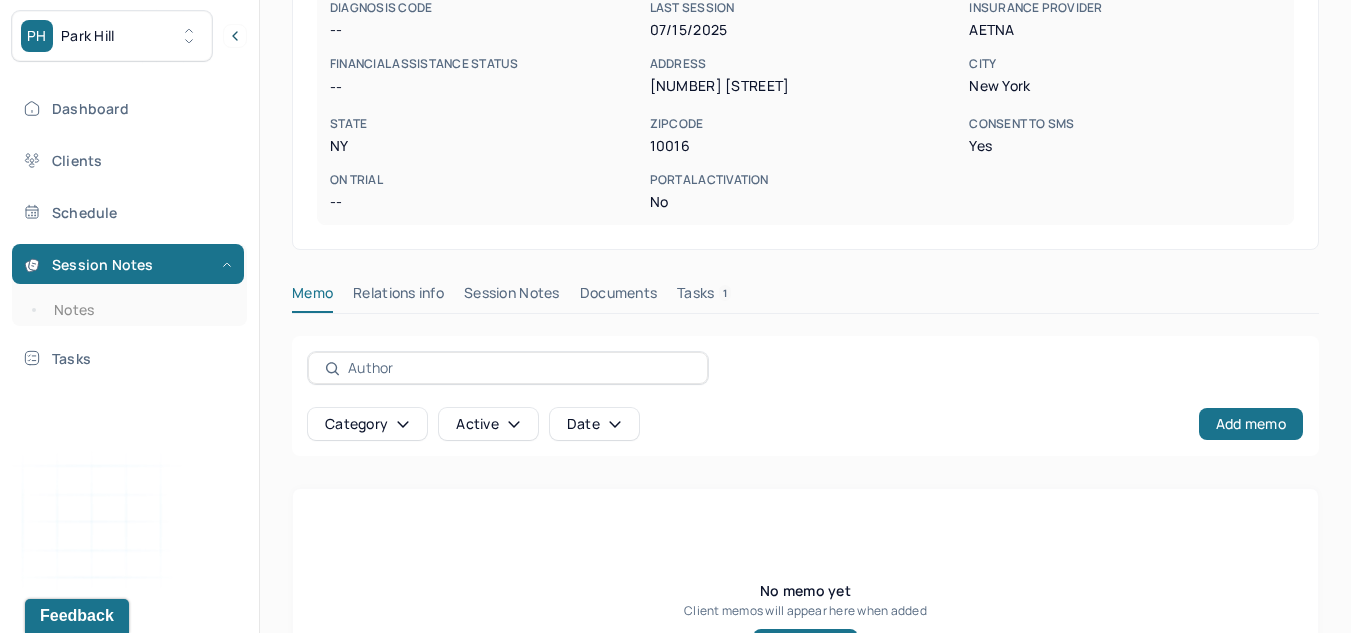 click on "Session Notes" at bounding box center (512, 297) 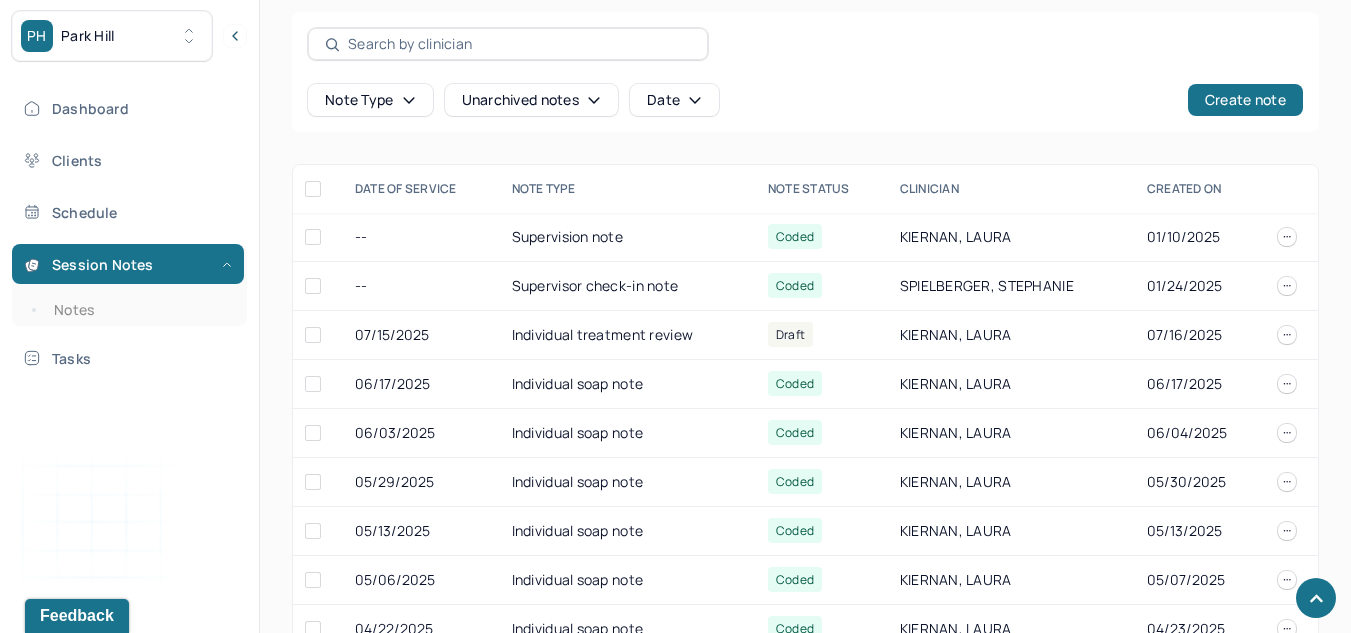 scroll, scrollTop: 713, scrollLeft: 0, axis: vertical 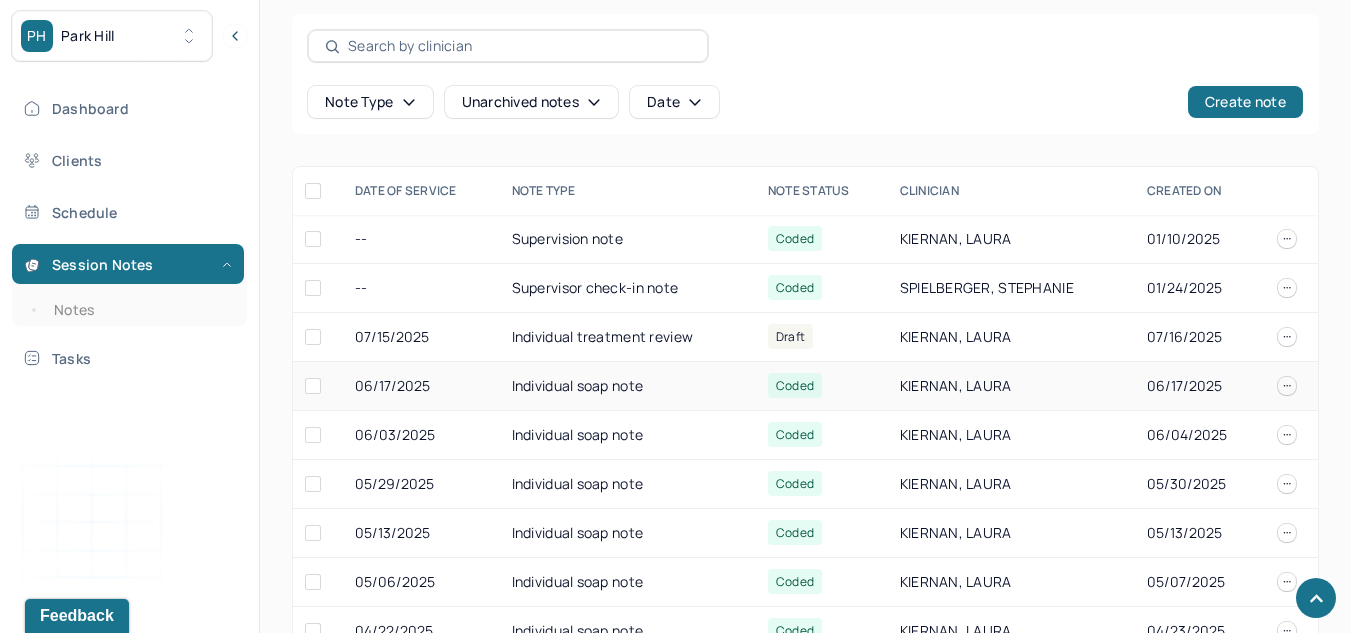 click on "06/17/2025" at bounding box center [421, 386] 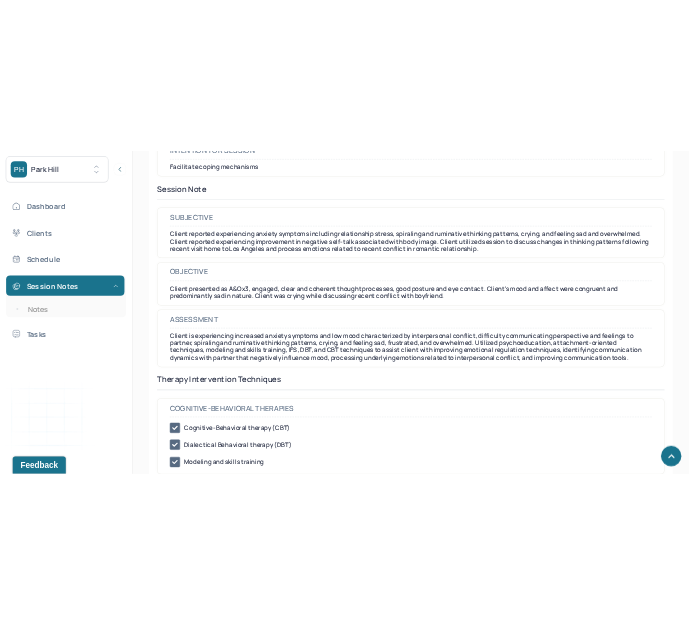 scroll, scrollTop: 1713, scrollLeft: 0, axis: vertical 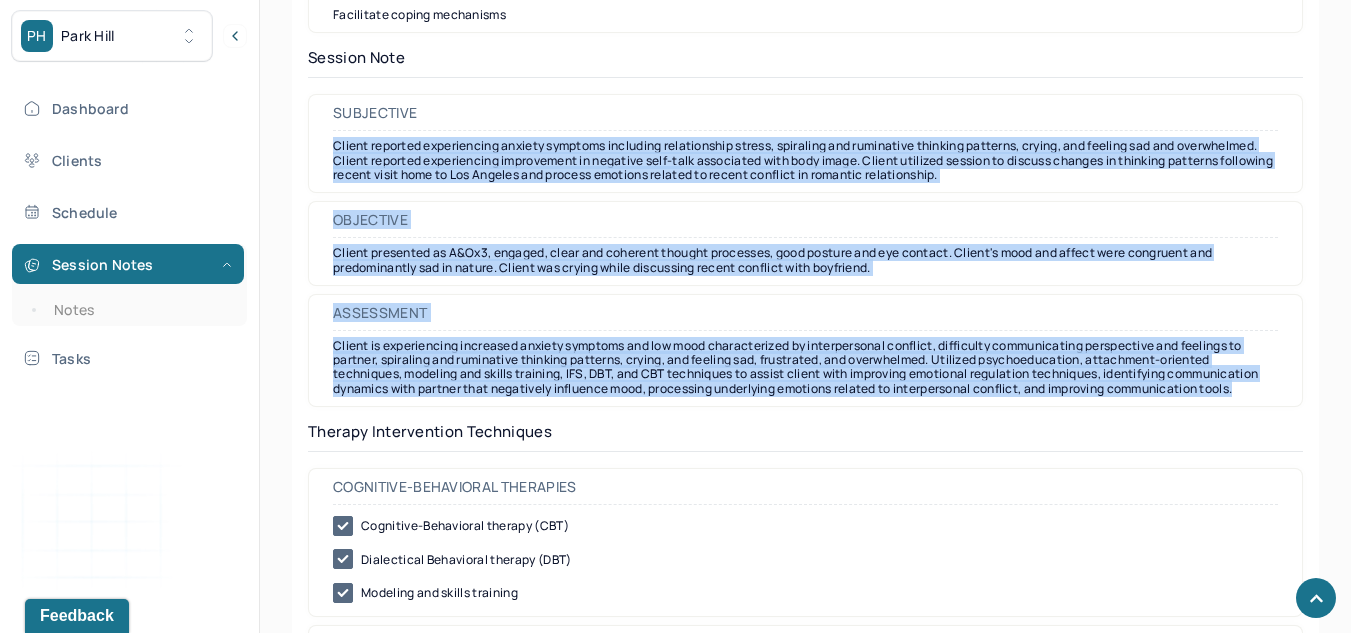 drag, startPoint x: 472, startPoint y: 410, endPoint x: 307, endPoint y: 148, distance: 309.6272 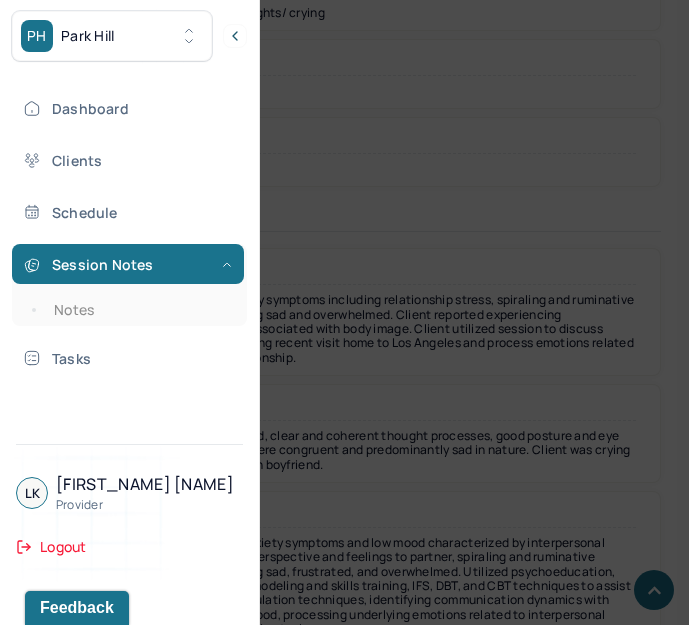 click at bounding box center [344, 312] 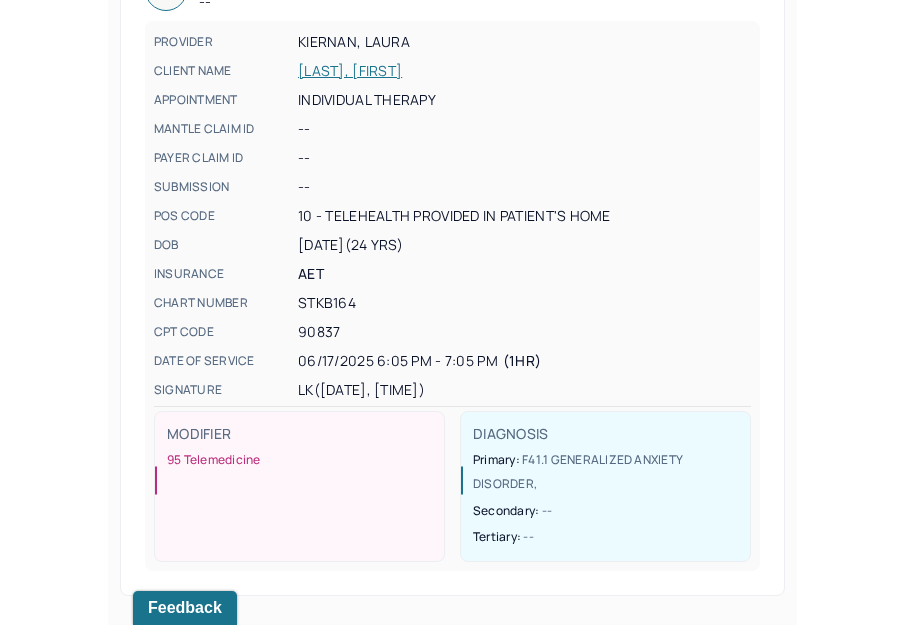 scroll, scrollTop: 0, scrollLeft: 0, axis: both 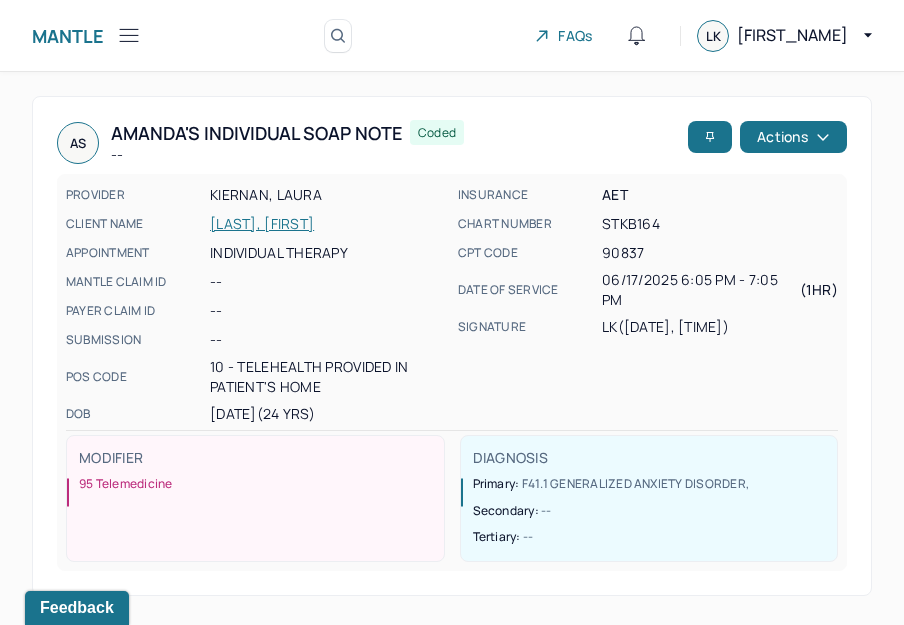 click on "[LAST], [FIRST]" at bounding box center (328, 224) 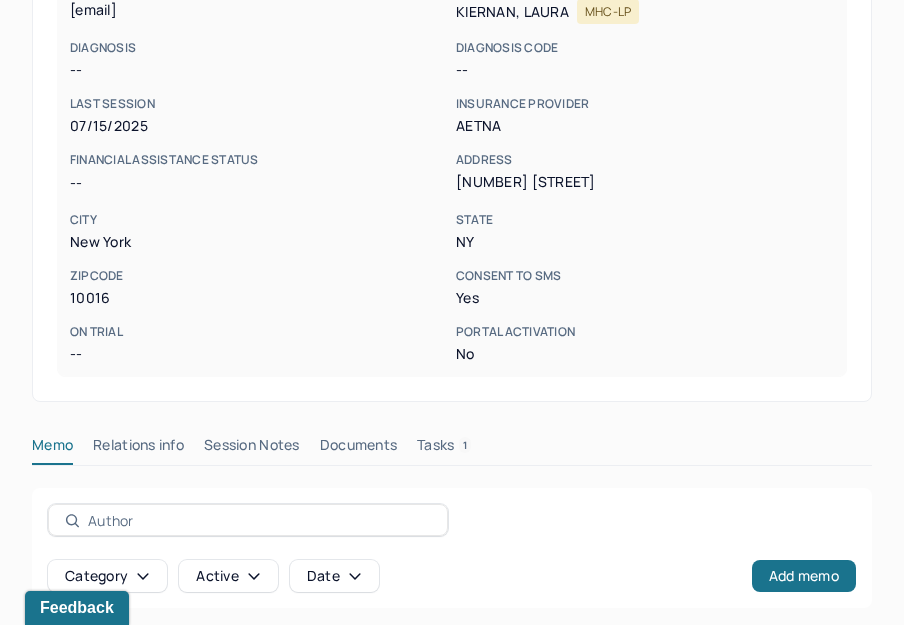 scroll, scrollTop: 405, scrollLeft: 0, axis: vertical 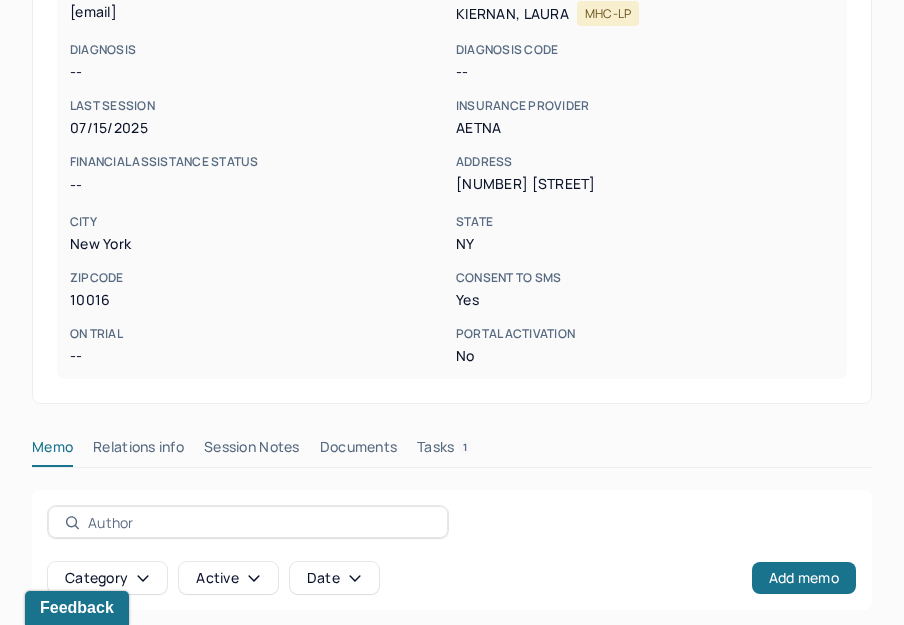 click on "Session Notes" at bounding box center [252, 451] 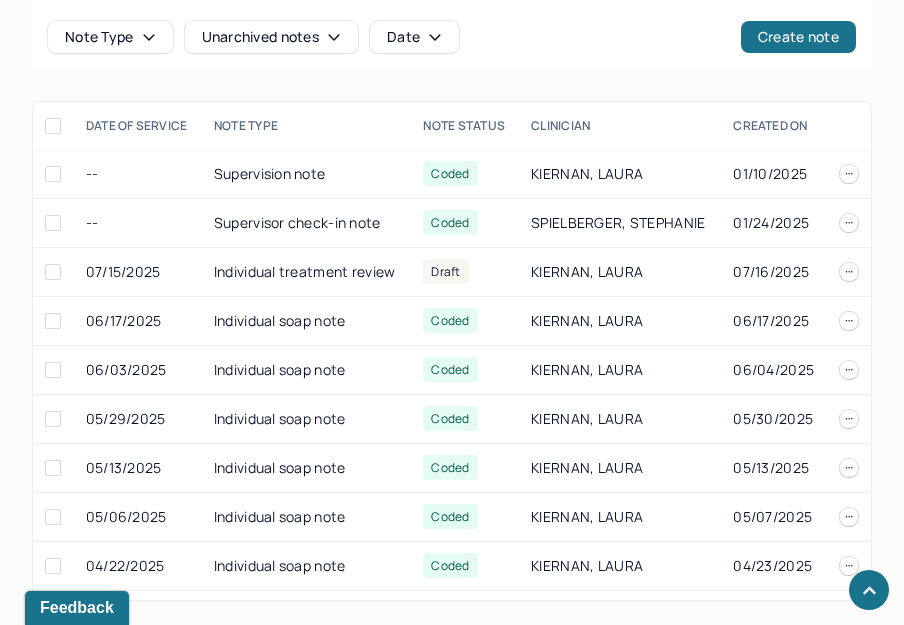 scroll, scrollTop: 945, scrollLeft: 0, axis: vertical 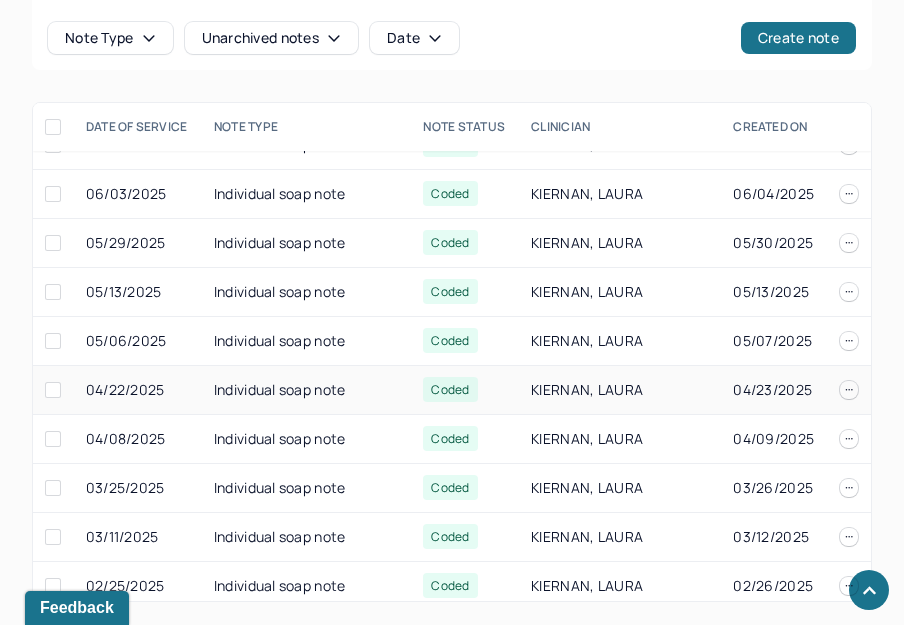click on "Individual soap note" at bounding box center [307, 390] 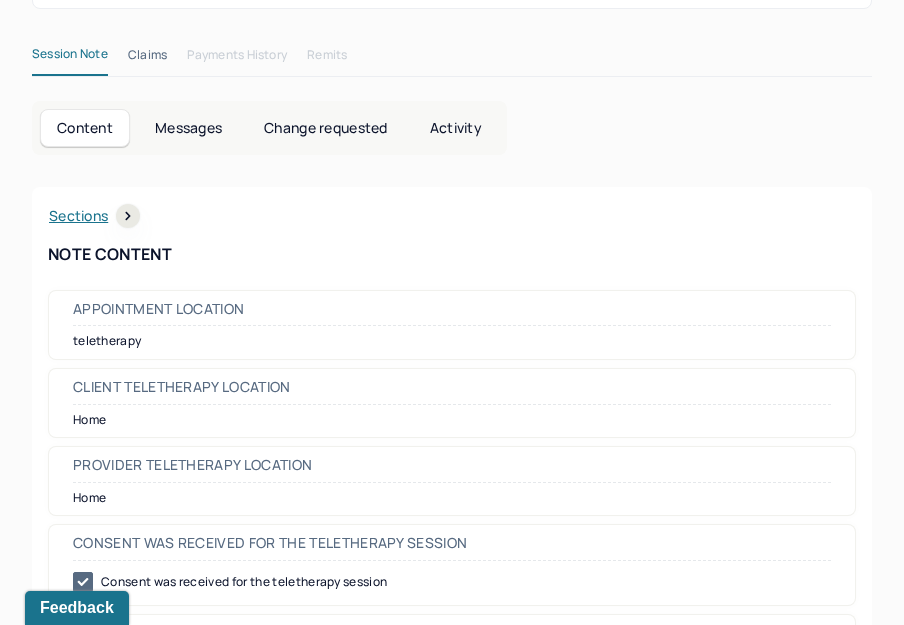 scroll, scrollTop: 586, scrollLeft: 0, axis: vertical 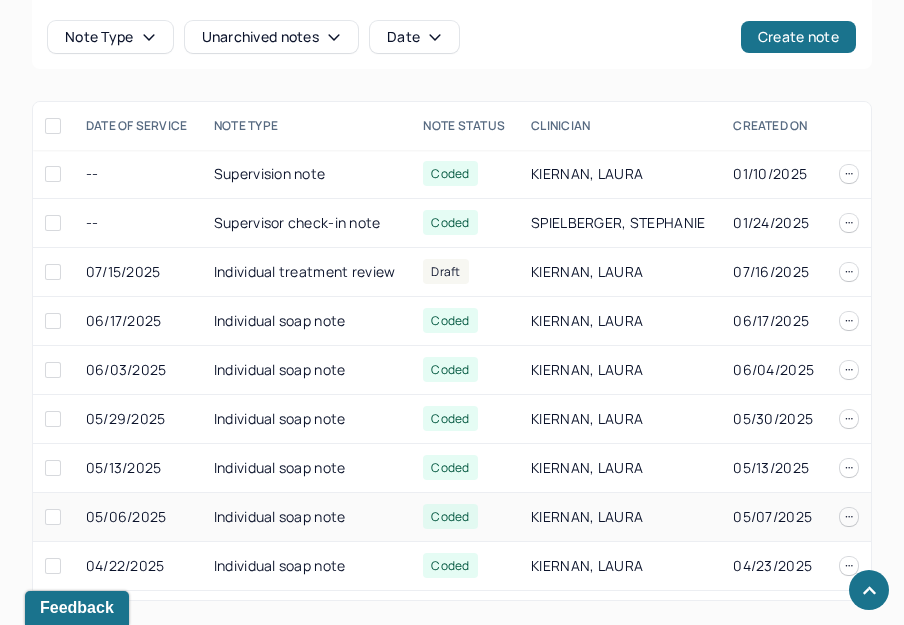 click on "Individual soap note" at bounding box center [307, 517] 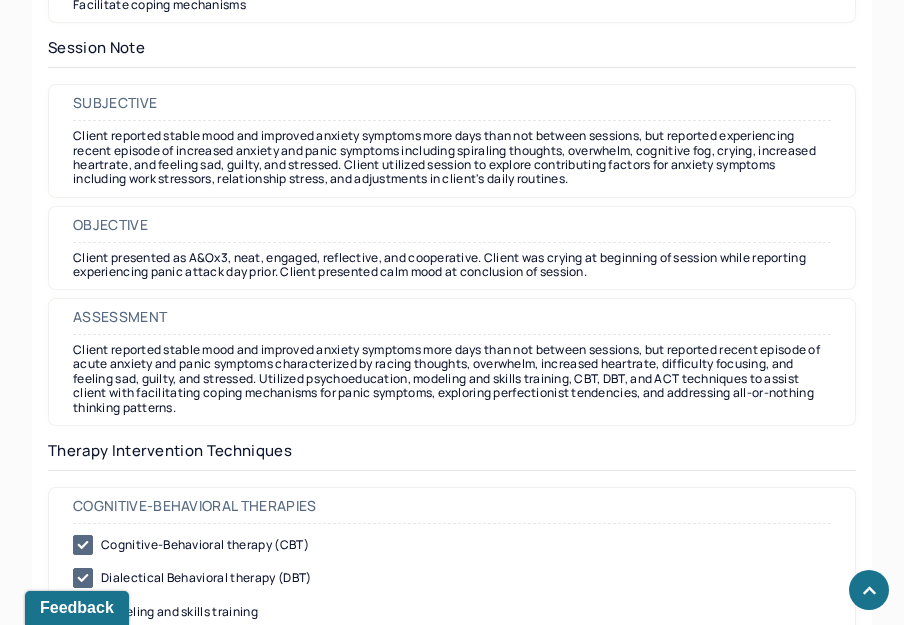 scroll, scrollTop: 1737, scrollLeft: 0, axis: vertical 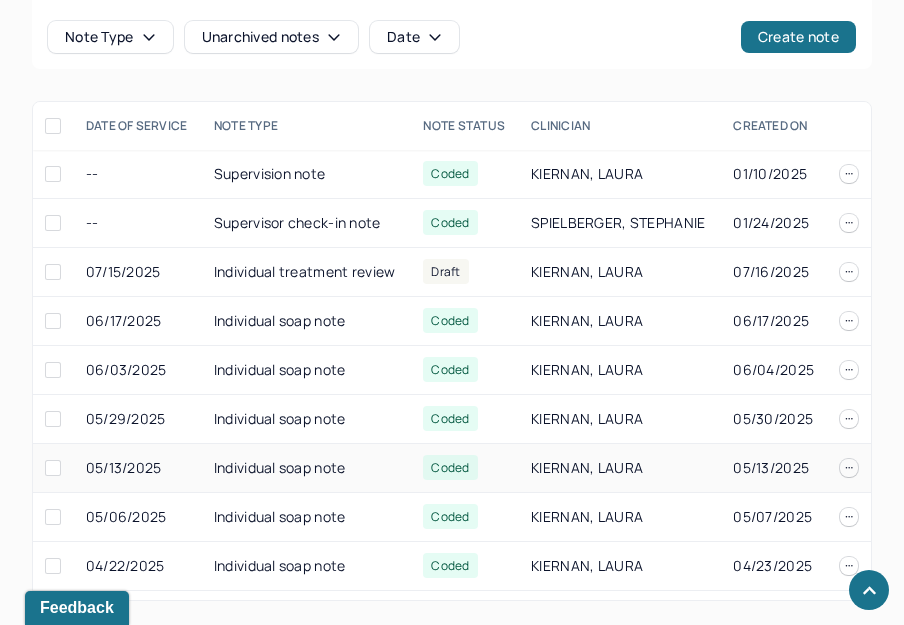 click on "05/13/2025" at bounding box center [138, 468] 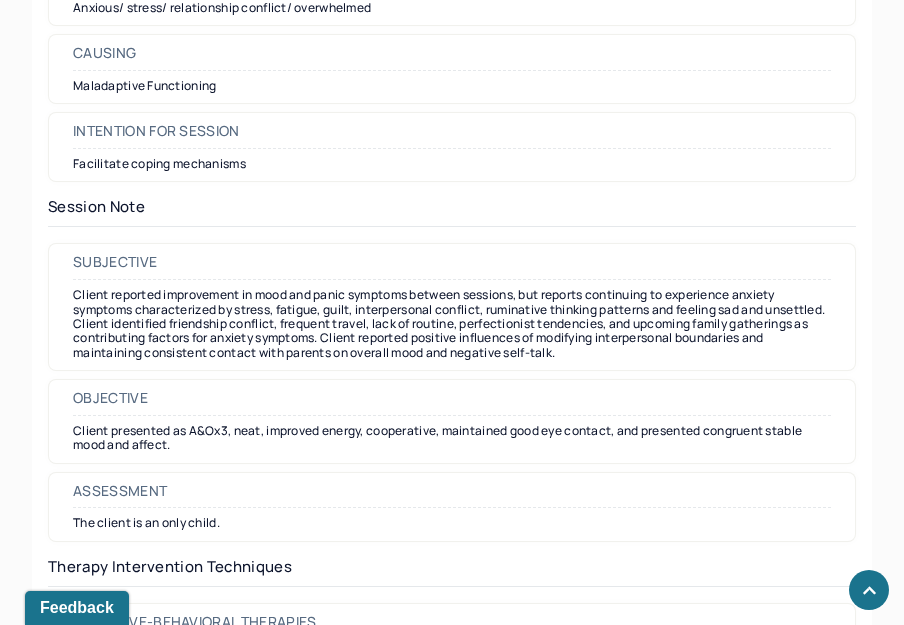 scroll, scrollTop: 1582, scrollLeft: 0, axis: vertical 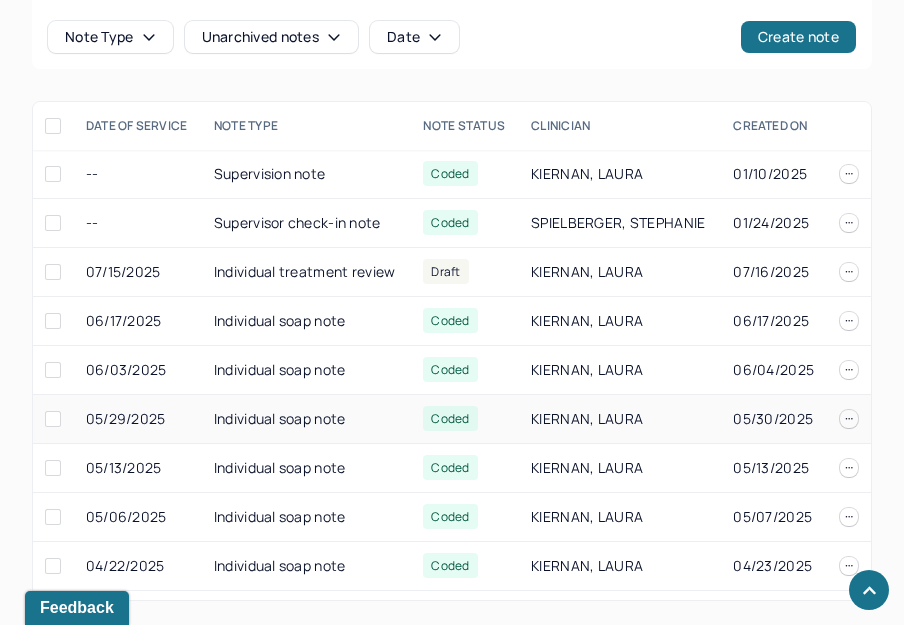 click on "05/29/2025" at bounding box center (138, 419) 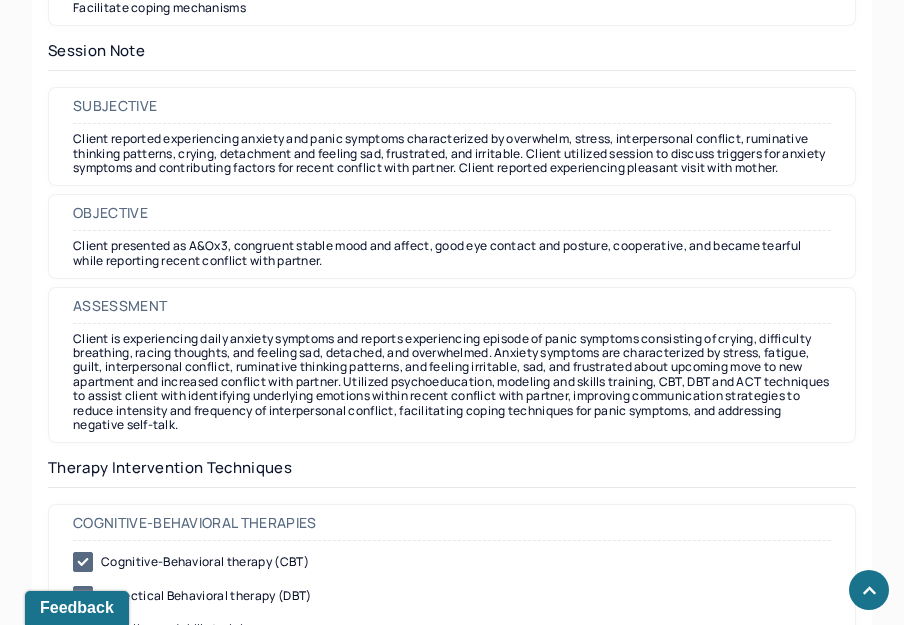 scroll, scrollTop: 1737, scrollLeft: 0, axis: vertical 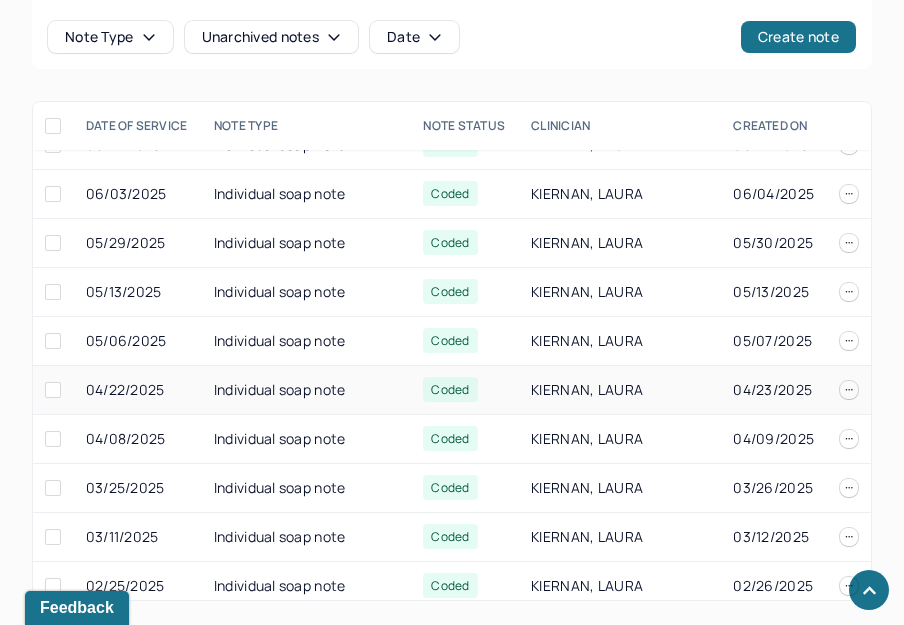 click on "04/22/2025" at bounding box center (138, 390) 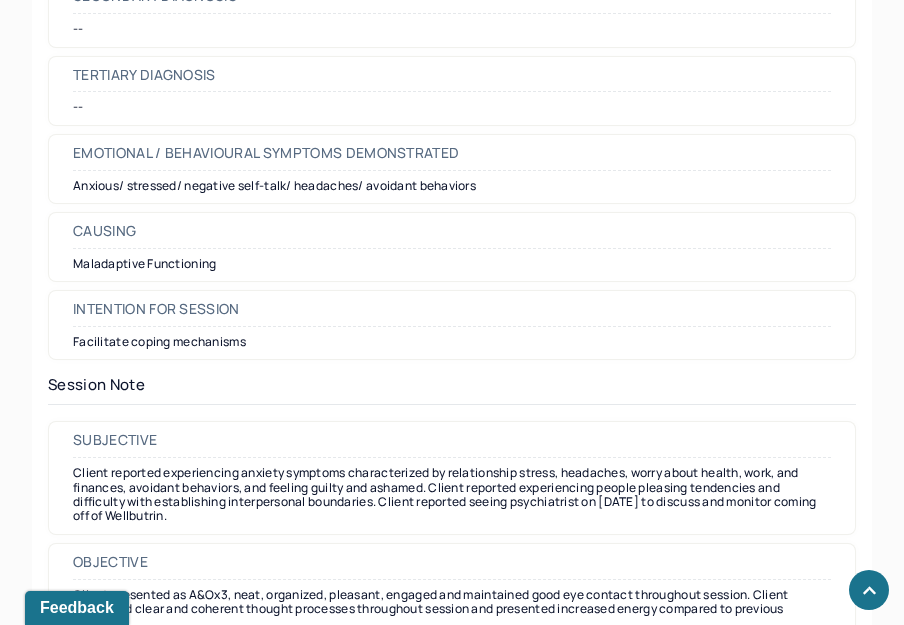 scroll, scrollTop: 1404, scrollLeft: 0, axis: vertical 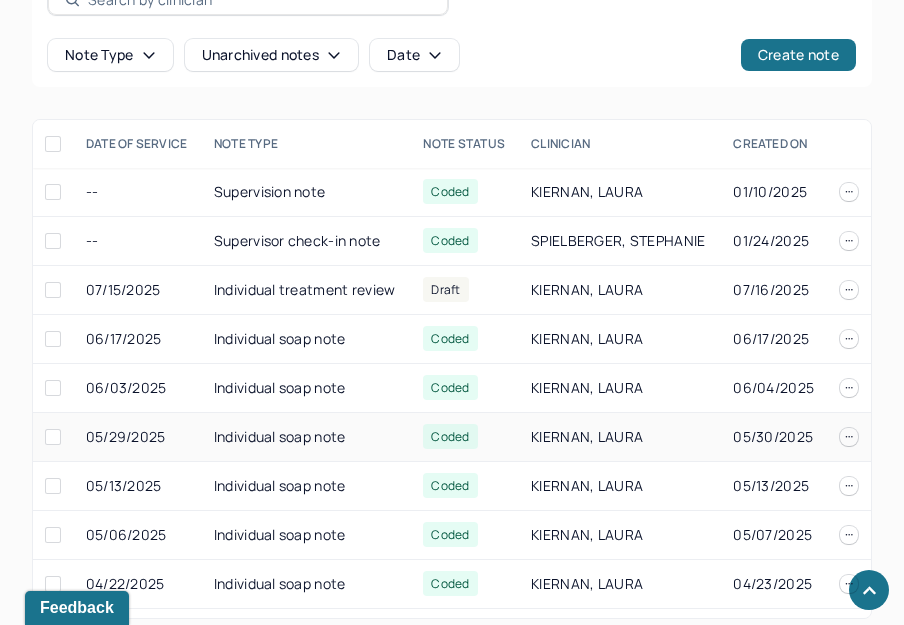 click on "05/29/2025" at bounding box center (138, 437) 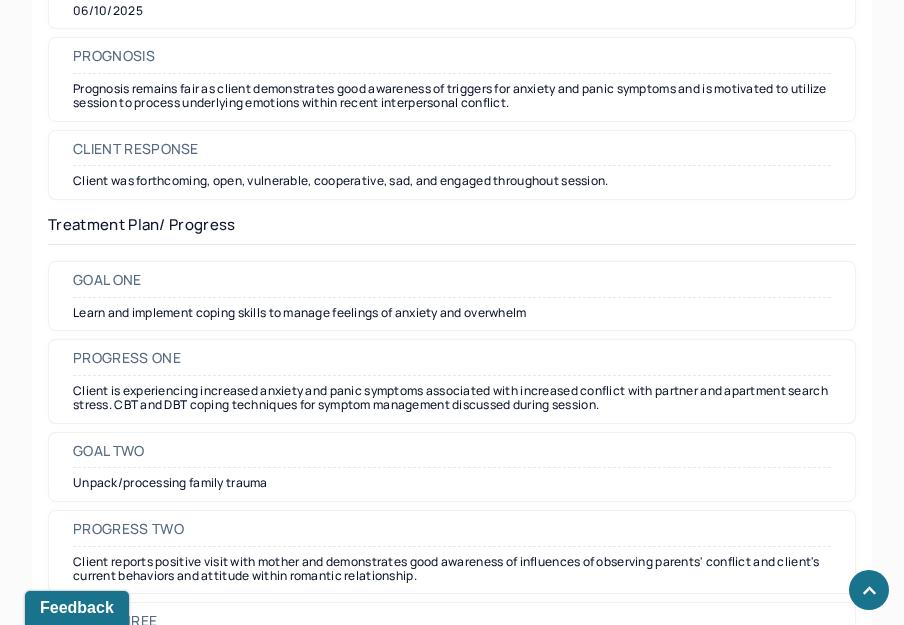 scroll, scrollTop: 3006, scrollLeft: 0, axis: vertical 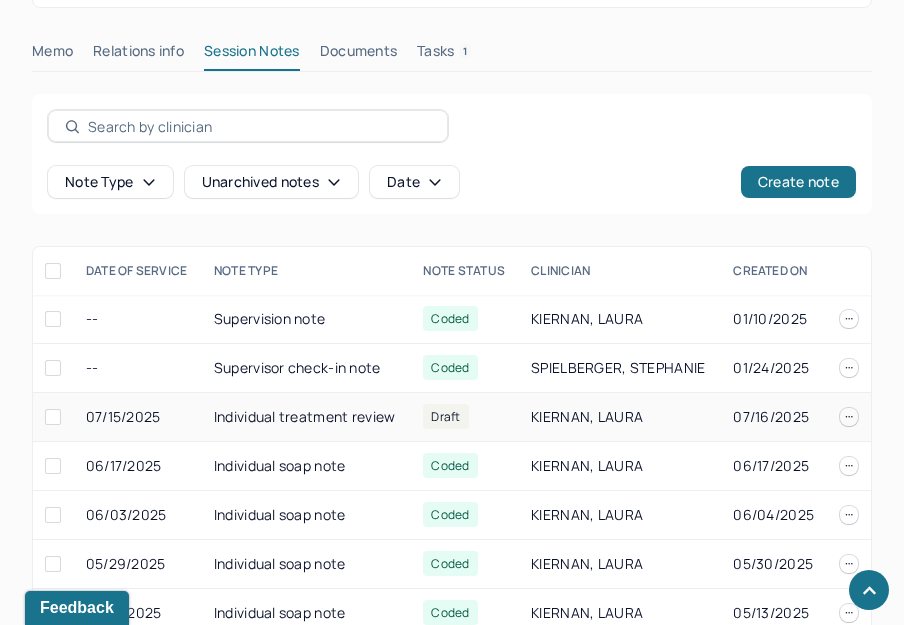 click on "Individual treatment review" at bounding box center (307, 417) 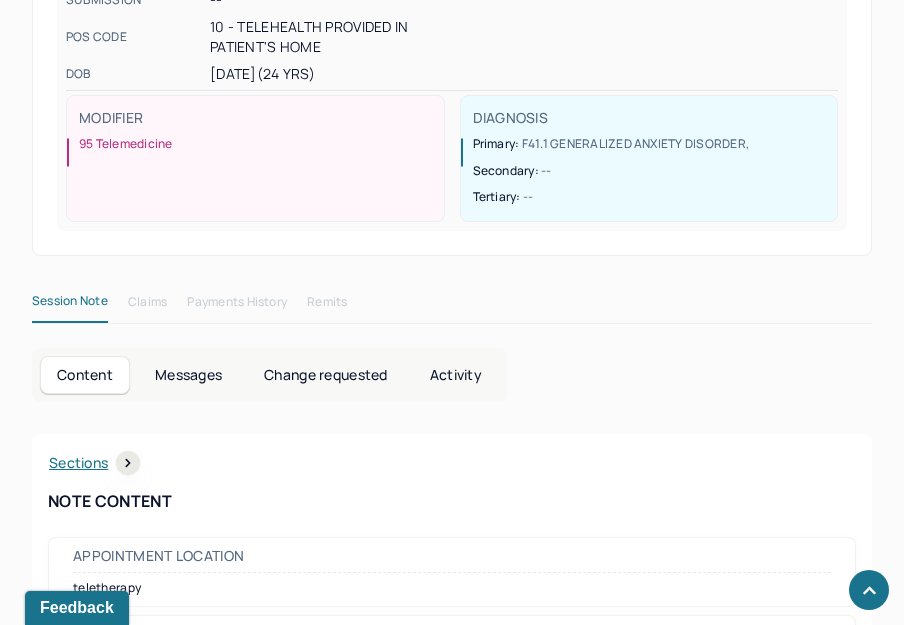 scroll, scrollTop: 0, scrollLeft: 0, axis: both 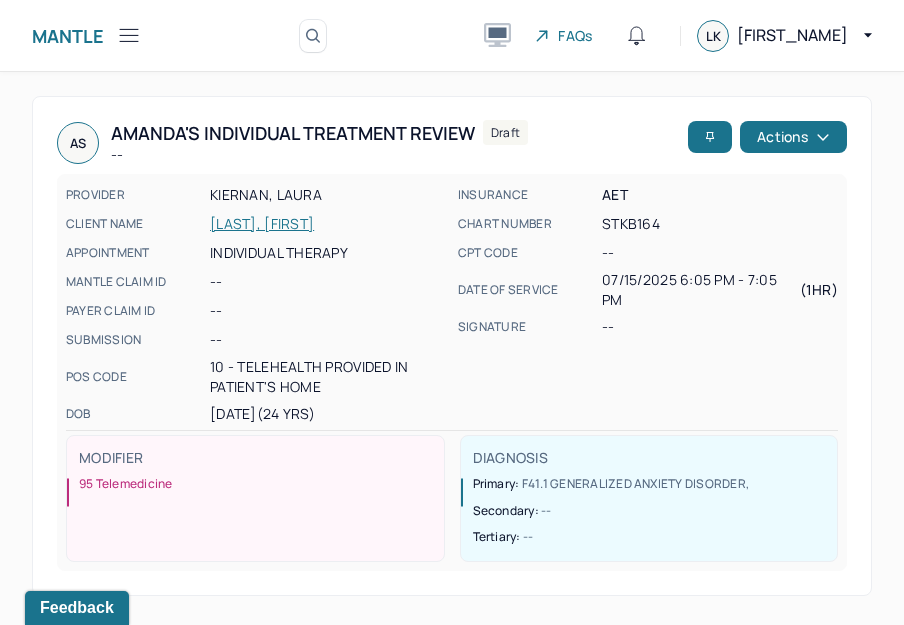 click on "[LAST], [FIRST]" at bounding box center [328, 224] 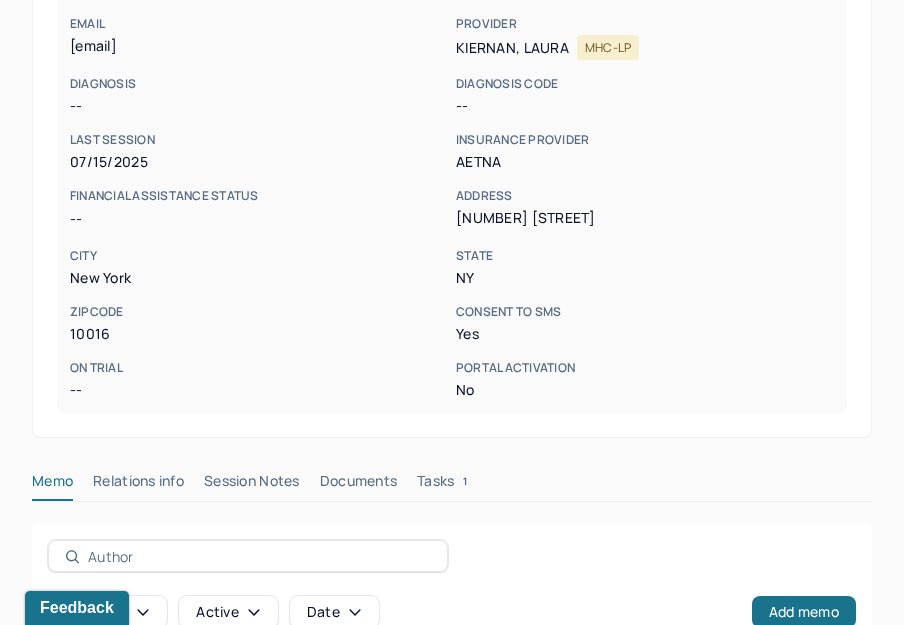 scroll, scrollTop: 370, scrollLeft: 0, axis: vertical 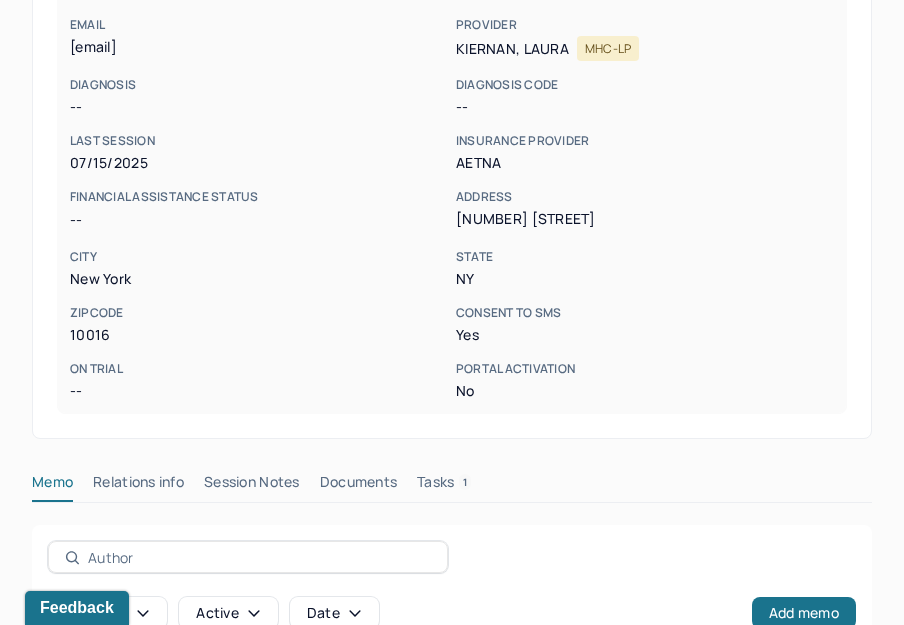 click on "Session Notes" at bounding box center (252, 486) 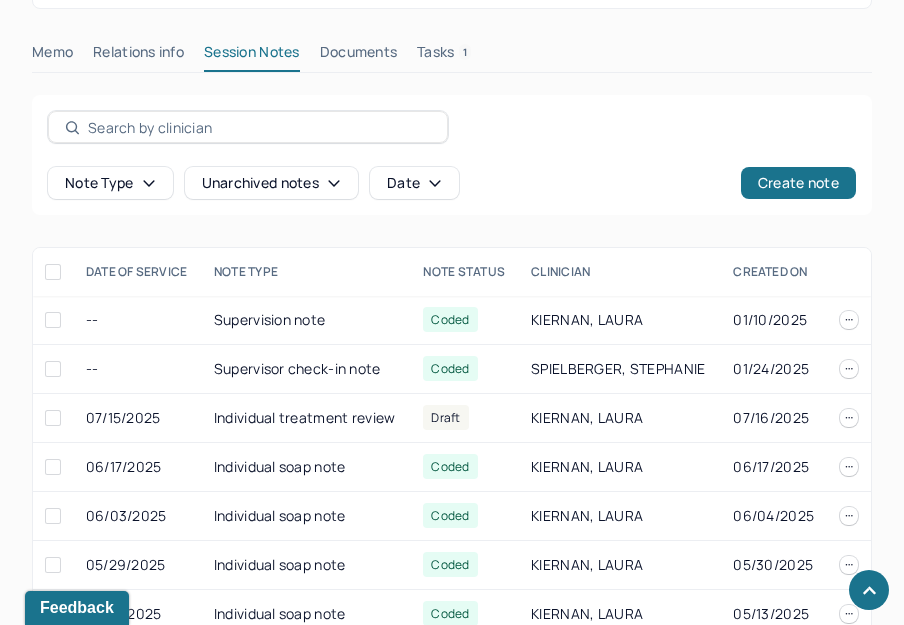 scroll, scrollTop: 801, scrollLeft: 0, axis: vertical 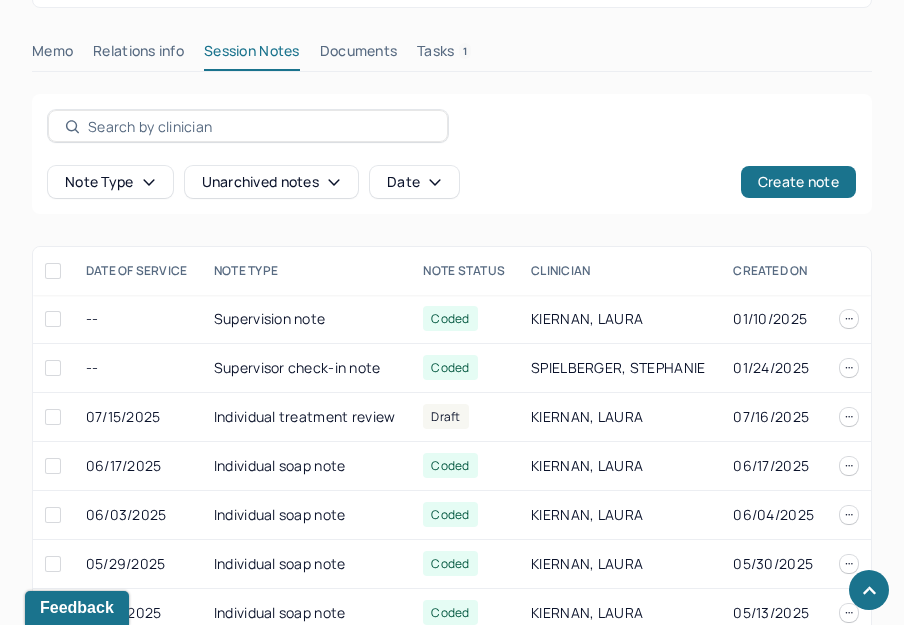 click on "Note type     Unarchived notes     Date     Create note   DATE OF SERVICE Note Type Note Status Clinician CREATED ON -- Supervision note Coded [LAST_NAME], [FIRST_NAME] 01/10/[YEAR]     -- Supervisor check-in note Coded [LAST_NAME], [FIRST_NAME] 01/24/[YEAR]     07/15/[YEAR] Individual treatment review Draft [LAST_NAME], [FIRST_NAME] 07/16/[YEAR]     06/17/[YEAR] Individual soap note Coded [LAST_NAME], [FIRST_NAME] 06/17/[YEAR]     06/03/[YEAR] Individual soap note Coded [LAST_NAME], [FIRST_NAME] 06/04/[YEAR]     05/29/[YEAR] Individual soap note Coded [LAST_NAME], [FIRST_NAME] 05/30/[YEAR]     05/13/[YEAR] Individual soap note Coded [LAST_NAME], [FIRST_NAME] 05/13/[YEAR]     05/06/[YEAR] Individual soap note Coded [LAST_NAME], [FIRST_NAME] 05/07/[YEAR]     04/22/[YEAR] Individual soap note Coded [LAST_NAME], [FIRST_NAME] 04/23/[YEAR]     04/08/[YEAR] Individual soap note Coded [LAST_NAME], [FIRST_NAME] 04/09/[YEAR]     03/25/[YEAR] Individual soap note Coded [LAST_NAME], [FIRST_NAME] 03/26/[YEAR]     03/11/[YEAR] Individual soap note Coded [LAST_NAME], [FIRST_NAME] 03/12/[YEAR]     02/25/[YEAR] Individual soap note Coded [LAST_NAME], [FIRST_NAME] 02/26/[YEAR]     02/11/[YEAR] Coded" at bounding box center [452, 420] 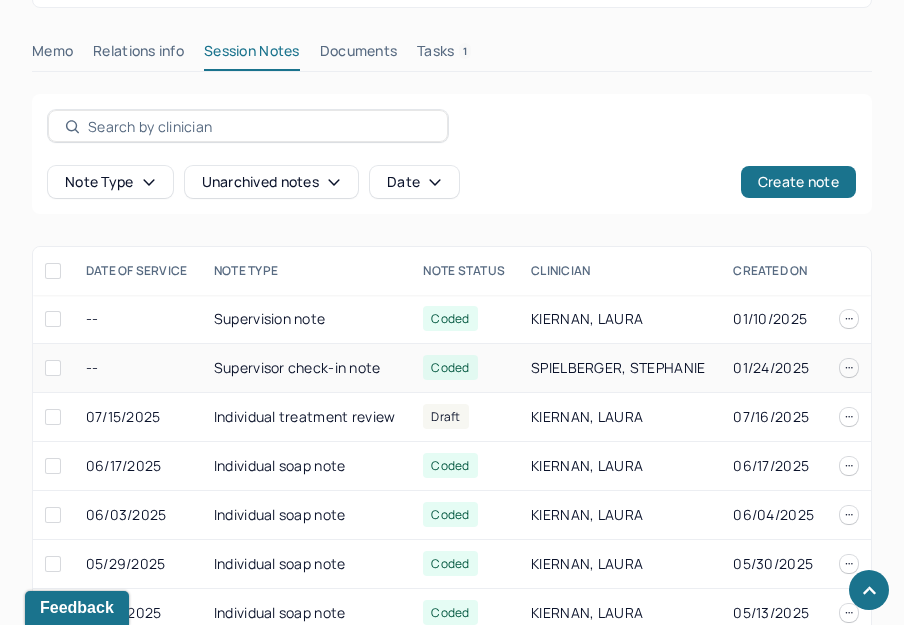 click on "Supervisor check-in note" at bounding box center [307, 368] 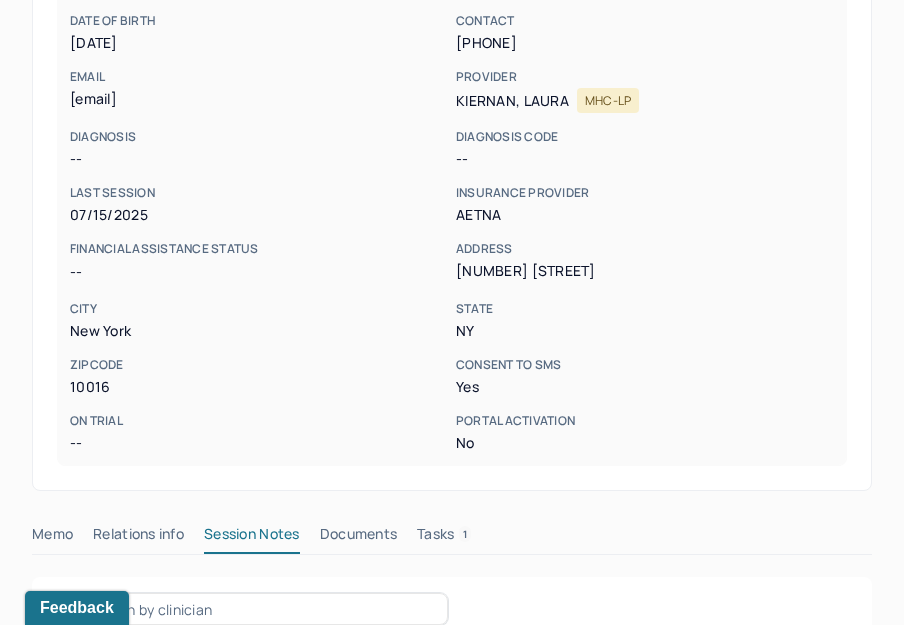 scroll, scrollTop: 801, scrollLeft: 0, axis: vertical 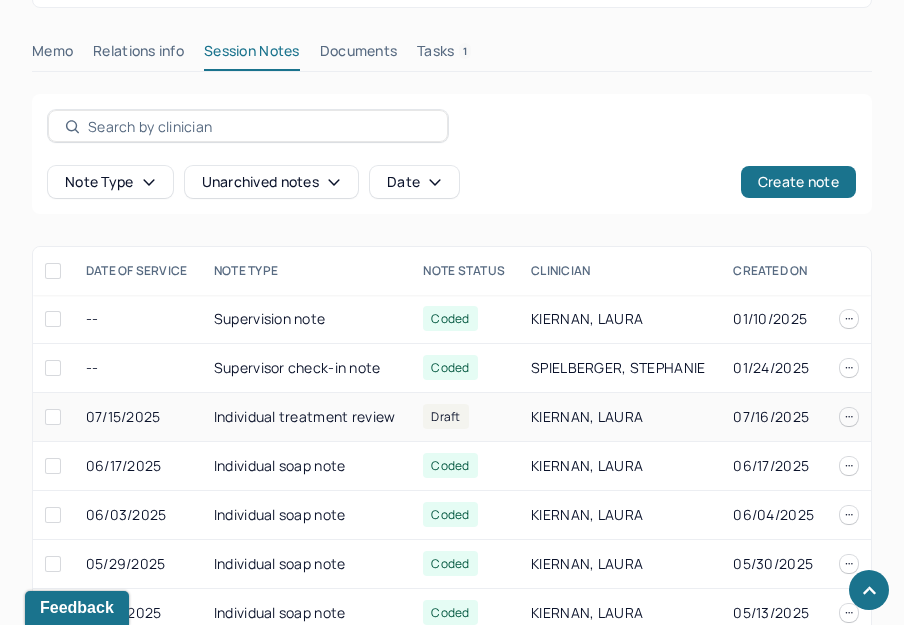 click on "Individual treatment review" at bounding box center (307, 417) 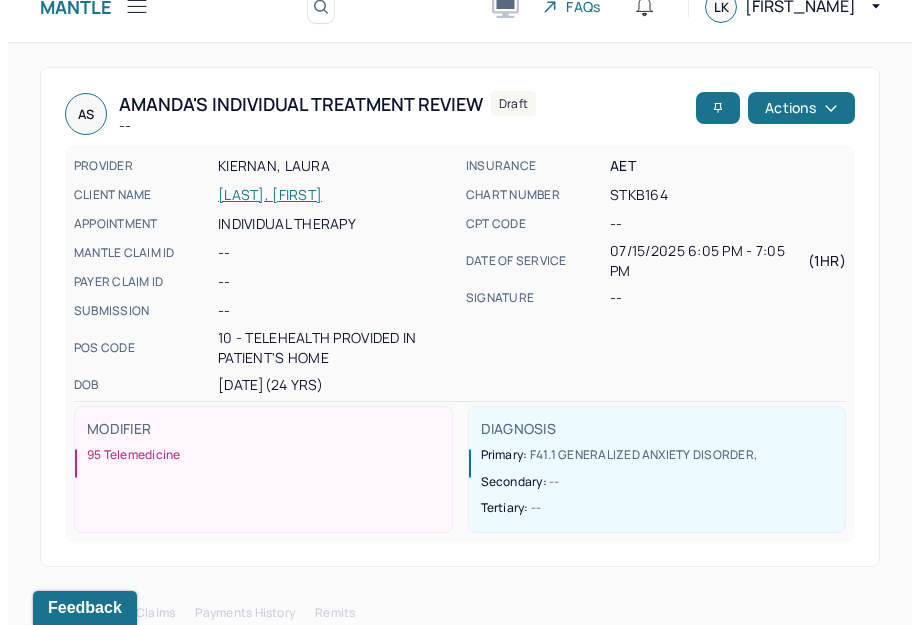 scroll, scrollTop: 0, scrollLeft: 0, axis: both 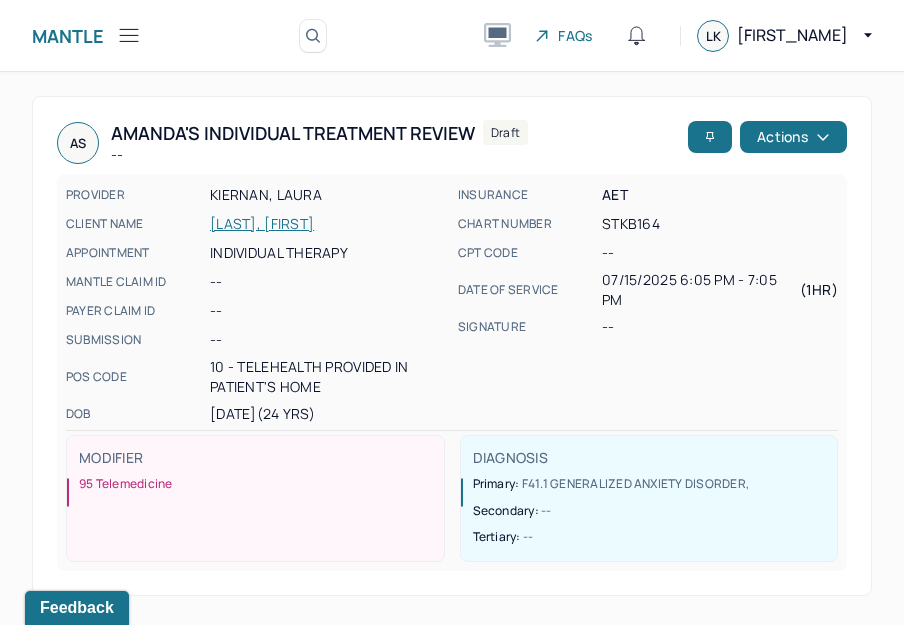 click on "AS" at bounding box center (78, 143) 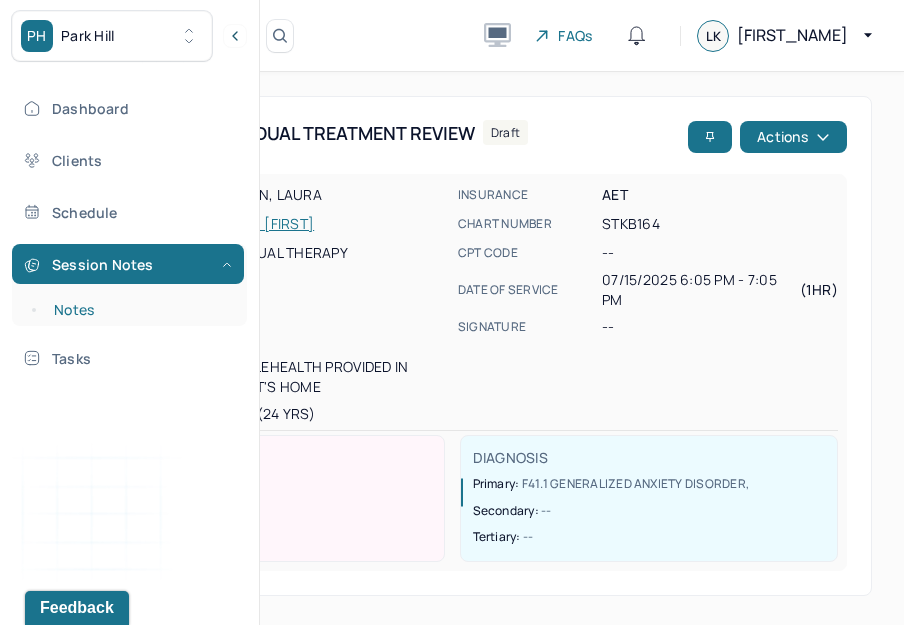 click on "Notes" at bounding box center (139, 310) 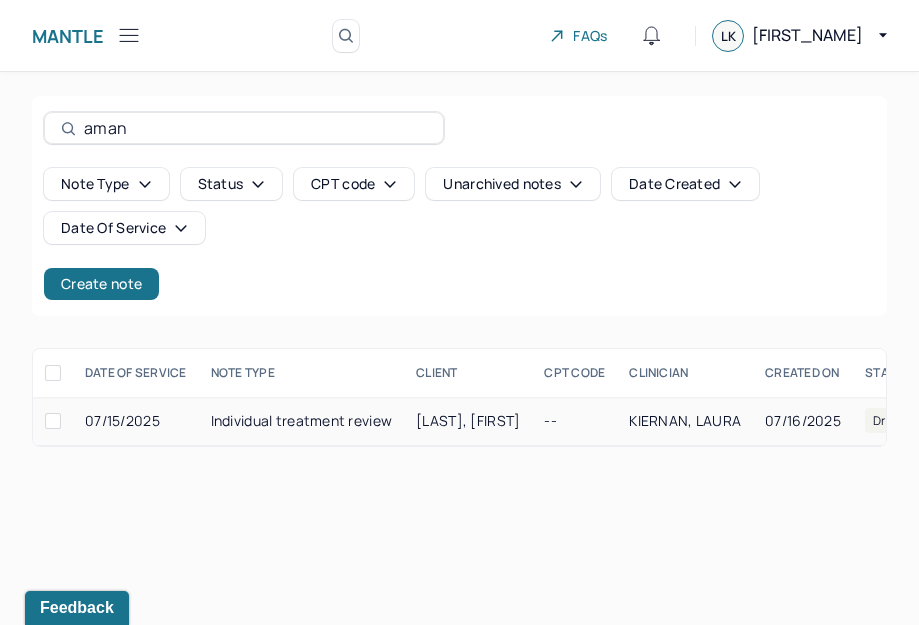 click on "[LAST], [FIRST]" at bounding box center [468, 421] 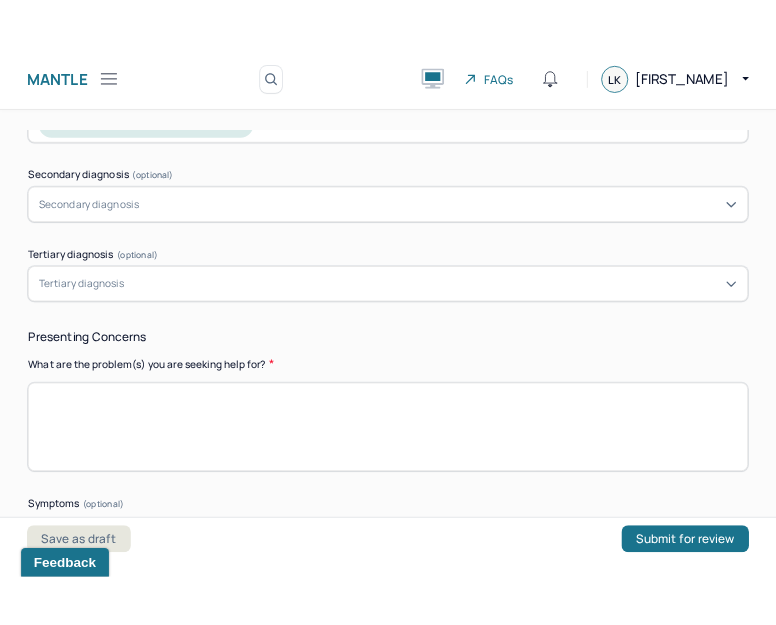 scroll, scrollTop: 777, scrollLeft: 0, axis: vertical 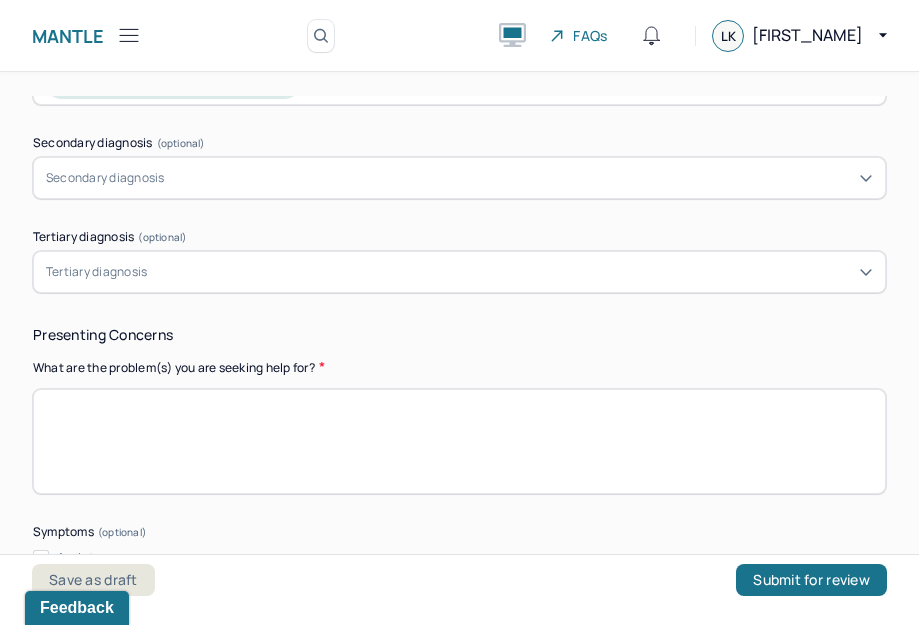 click at bounding box center [459, 441] 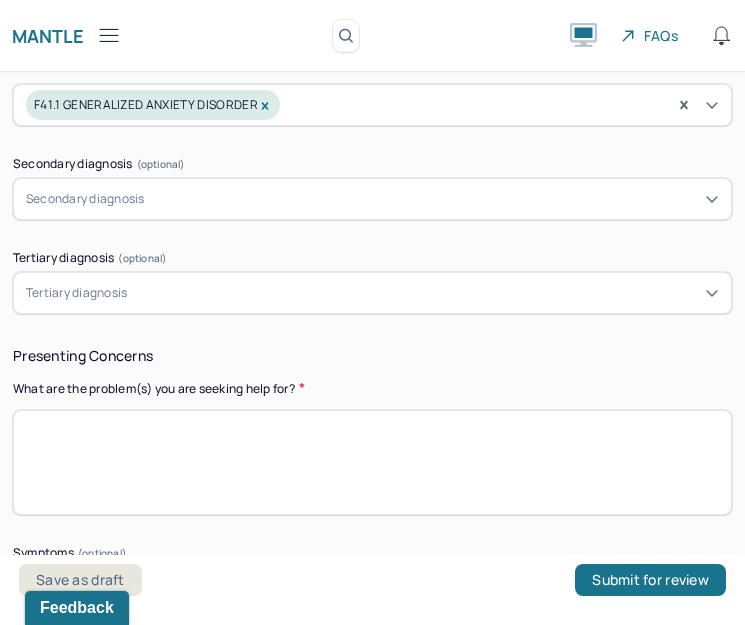 scroll, scrollTop: 951, scrollLeft: 0, axis: vertical 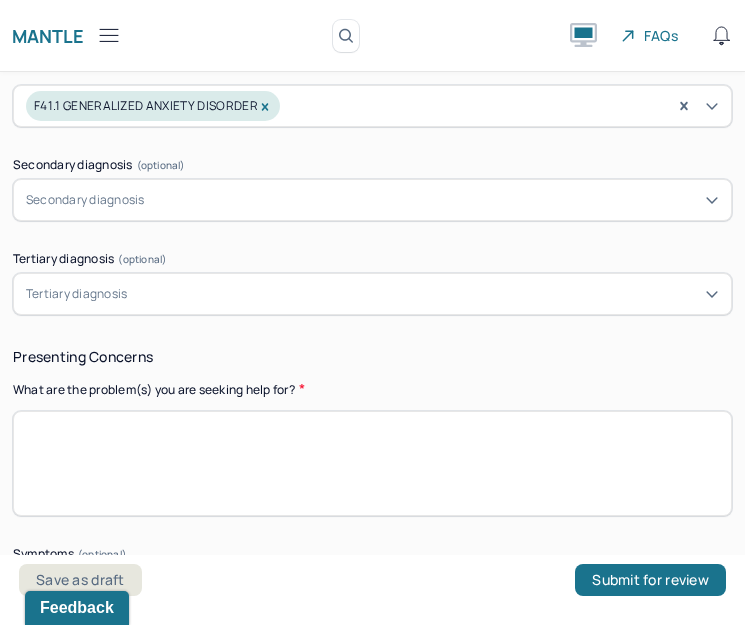 click at bounding box center [372, 463] 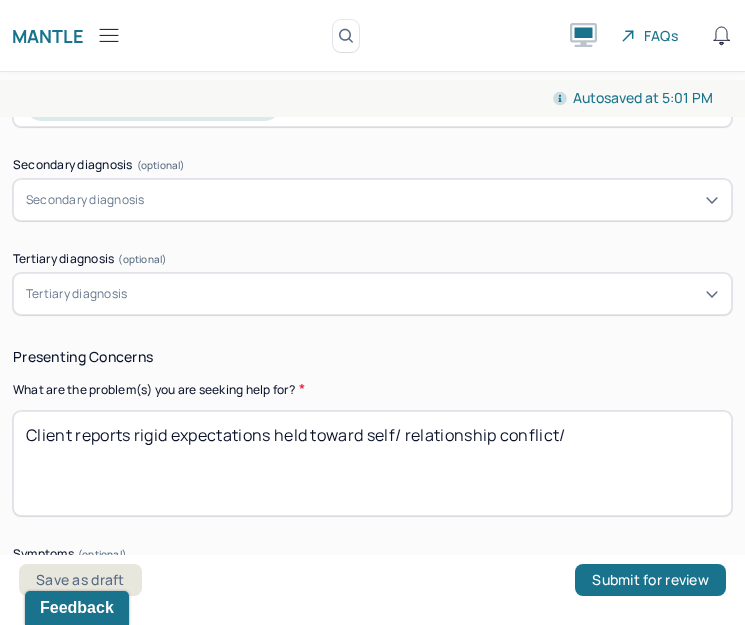 click on "Client reports rigid expectations held toward self/ relationship conflict/" at bounding box center (372, 463) 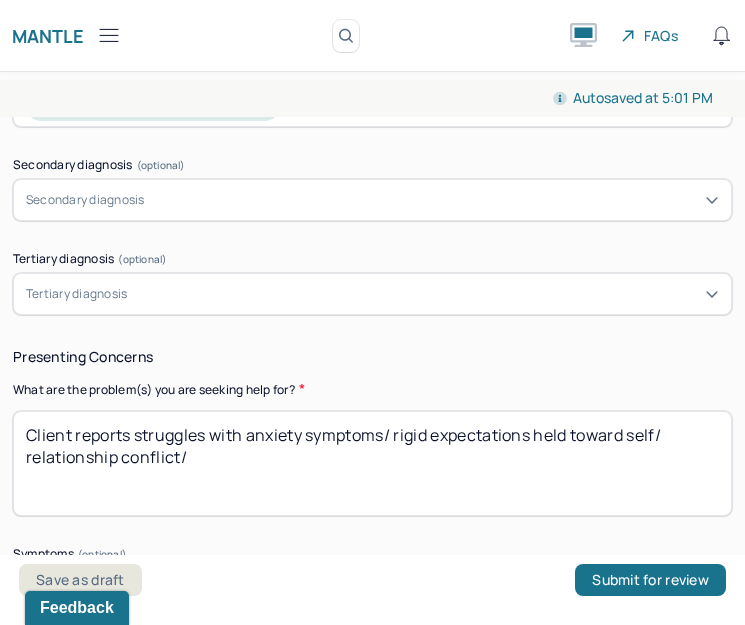 click on "Client reports struggles with anxiety symptoms/ rigid expectations held toward self/ relationship conflict/" at bounding box center [372, 463] 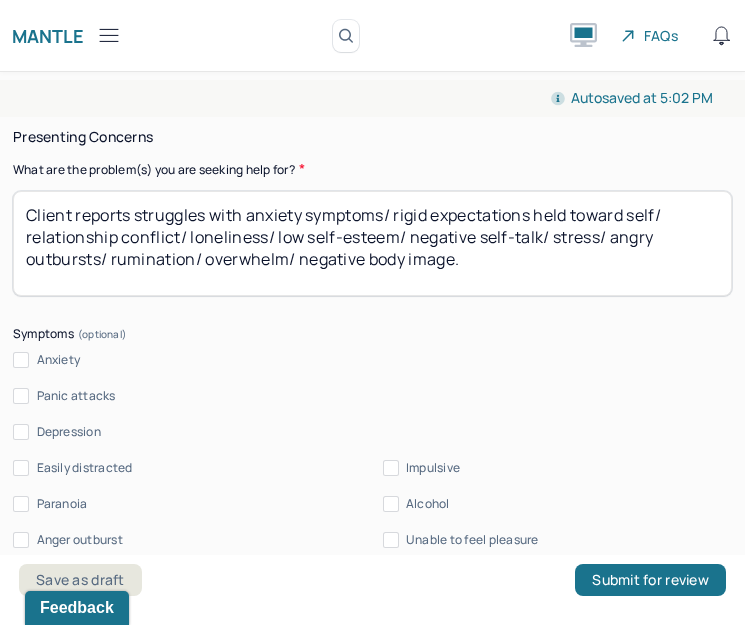 scroll, scrollTop: 1170, scrollLeft: 0, axis: vertical 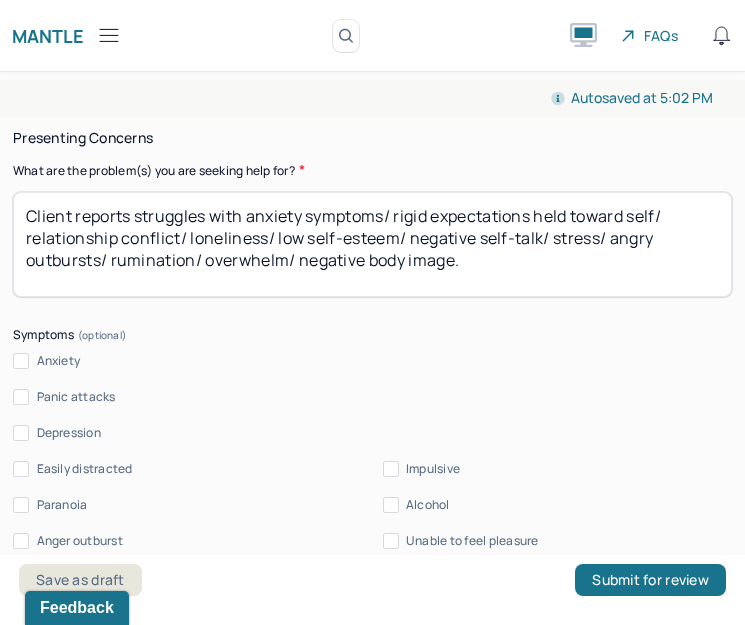 type on "Client reports struggles with anxiety symptoms/ rigid expectations held toward self/ relationship conflict/ loneliness/ low self-esteem/ negative self-talk/ stress/ angry outbursts/ rumination/ overwhelm/ negative body image." 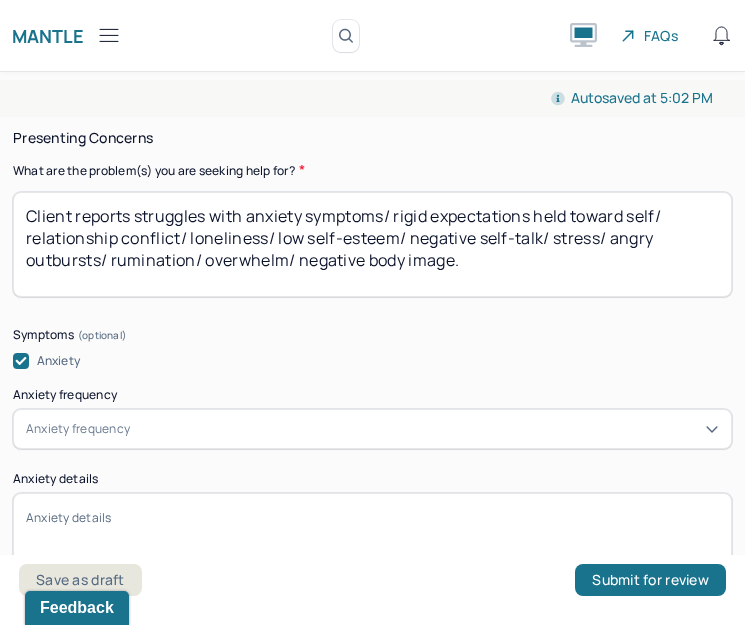click on "Anxiety frequency" at bounding box center [372, 429] 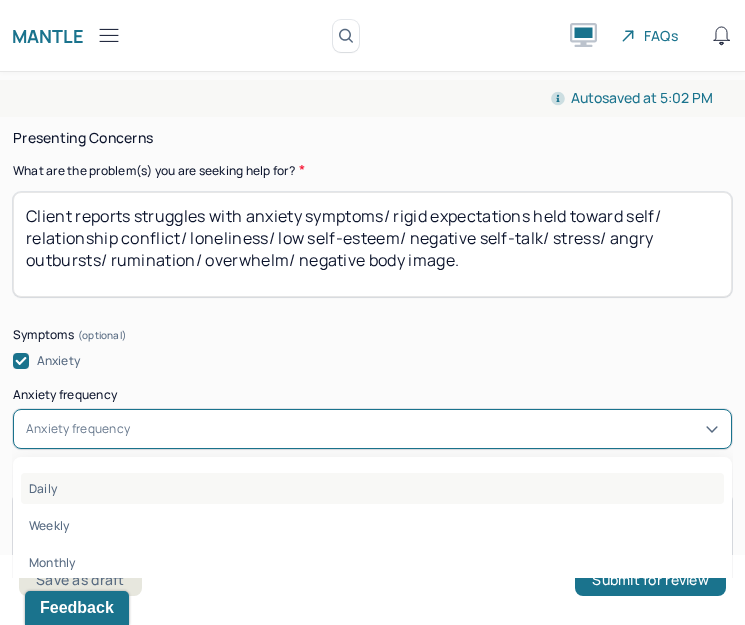 click on "Daily" at bounding box center [372, 488] 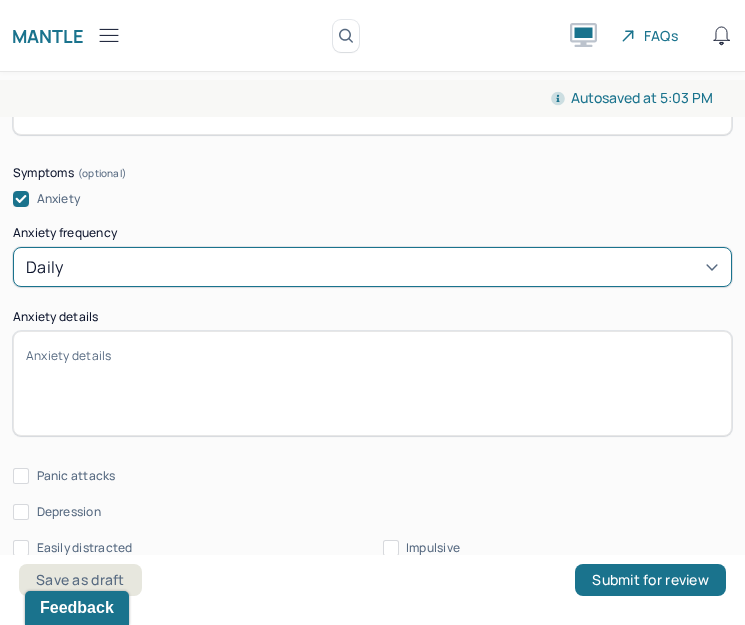 scroll, scrollTop: 1333, scrollLeft: 0, axis: vertical 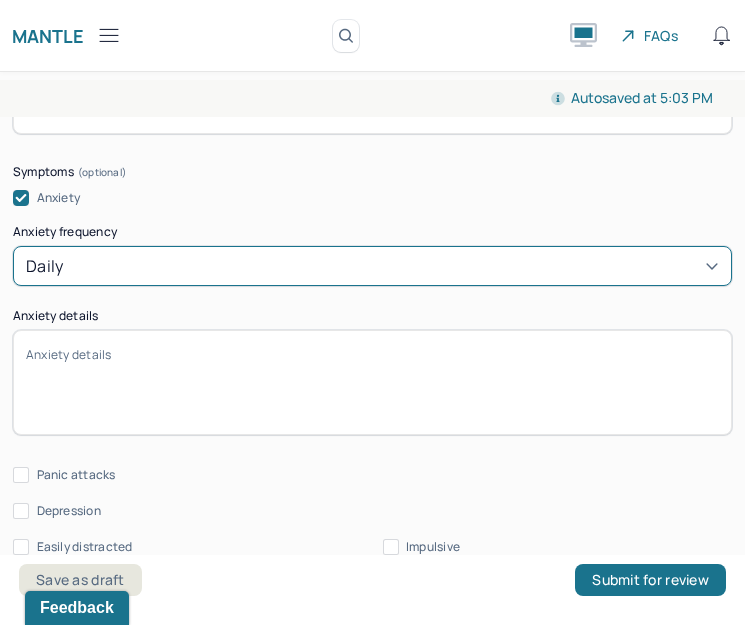 click on "Anxiety details" at bounding box center [372, 382] 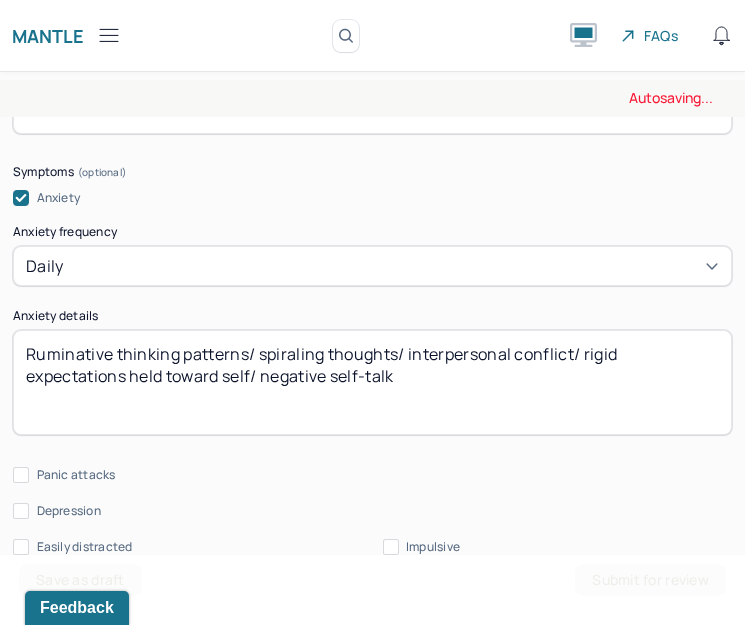 scroll, scrollTop: 1336, scrollLeft: 0, axis: vertical 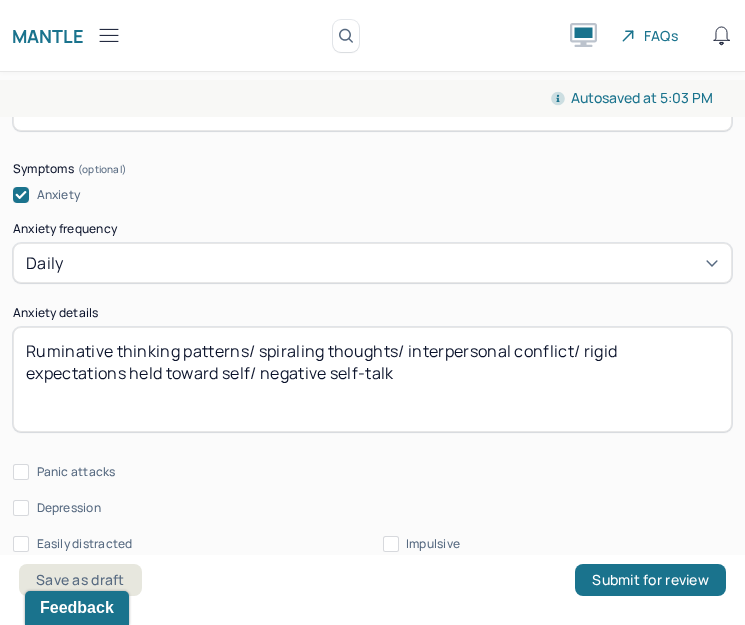 type on "Ruminative thinking patterns/ spiraling thoughts/ interpersonal conflict/ rigid expectations held toward self/ negative self-talk" 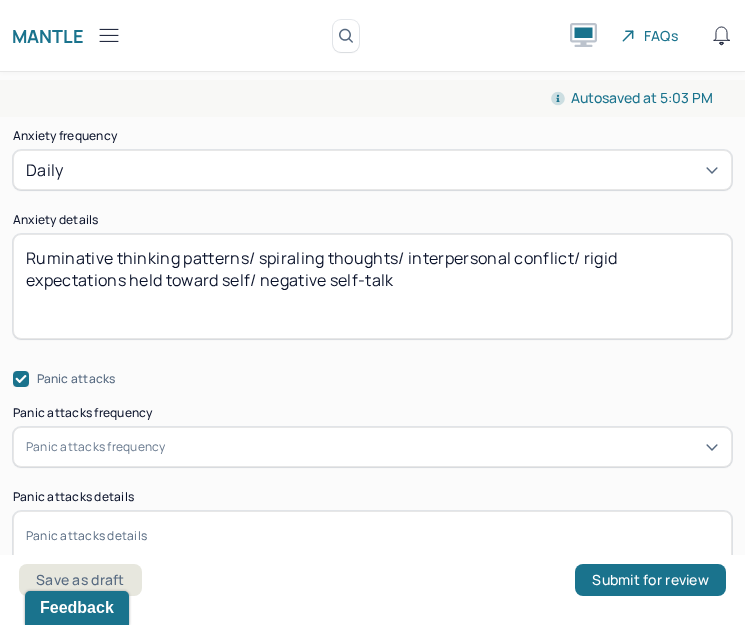 click on "Panic attacks frequency" at bounding box center (372, 447) 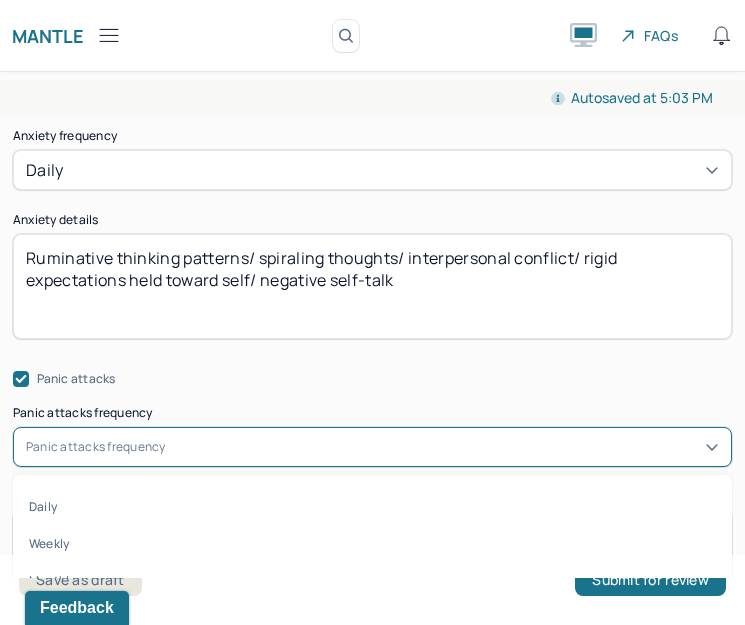 scroll, scrollTop: 1595, scrollLeft: 0, axis: vertical 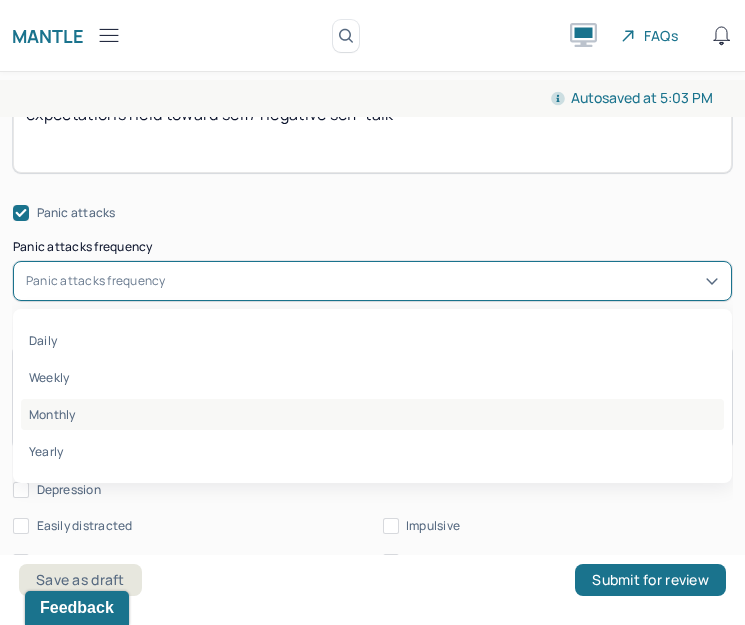 click on "Monthly" at bounding box center (372, 414) 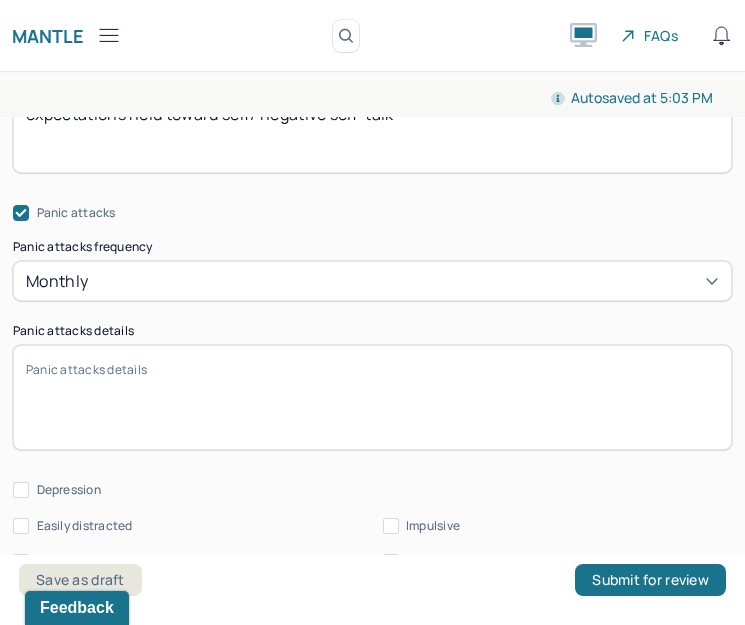 click on "Panic attacks details" at bounding box center (372, 397) 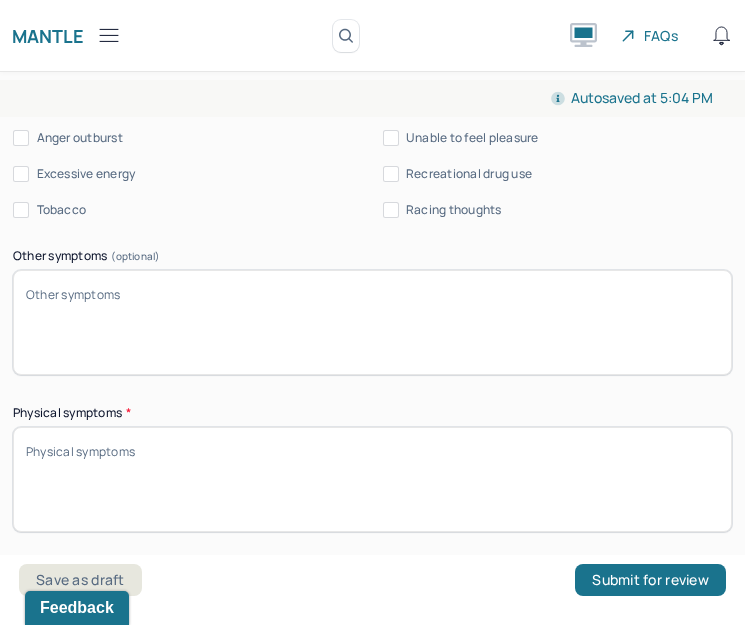 scroll, scrollTop: 2053, scrollLeft: 0, axis: vertical 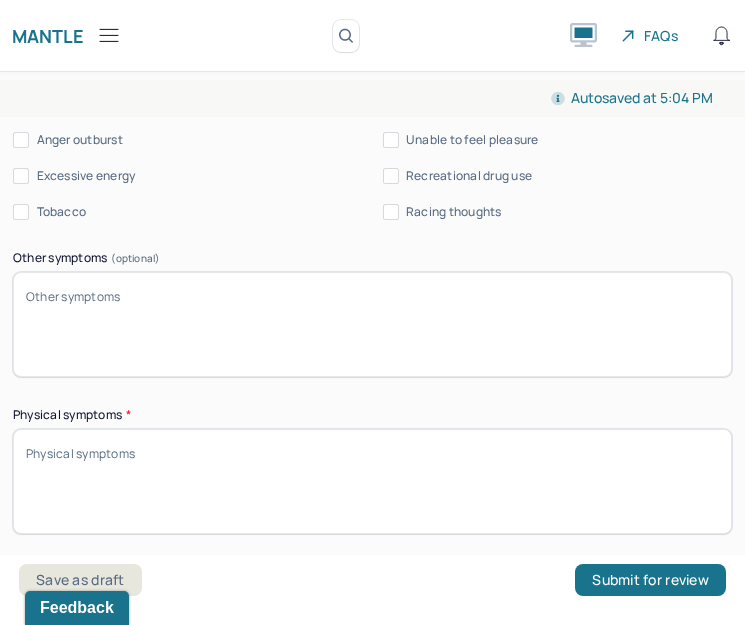 type on "Last panic attack experienced in [DATE]. Client reports increased heartrate/ feeling dissociated/ difficulty breathing/ crying/ overwhelm/ unable to think/ catastrophizing" 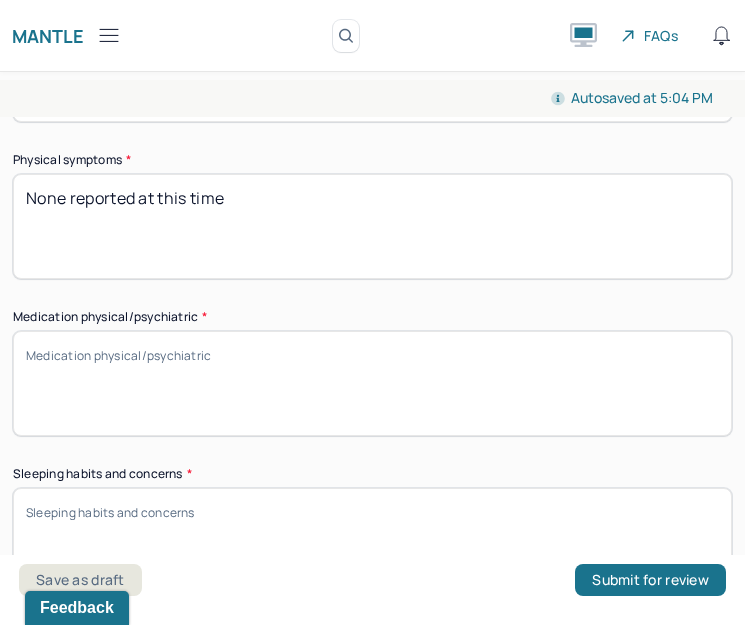 scroll, scrollTop: 2306, scrollLeft: 0, axis: vertical 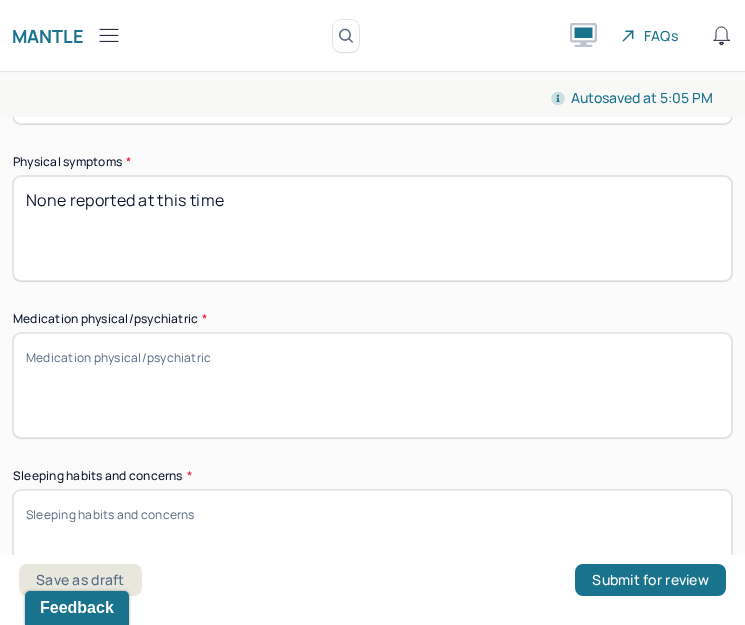 type on "None reported at this time" 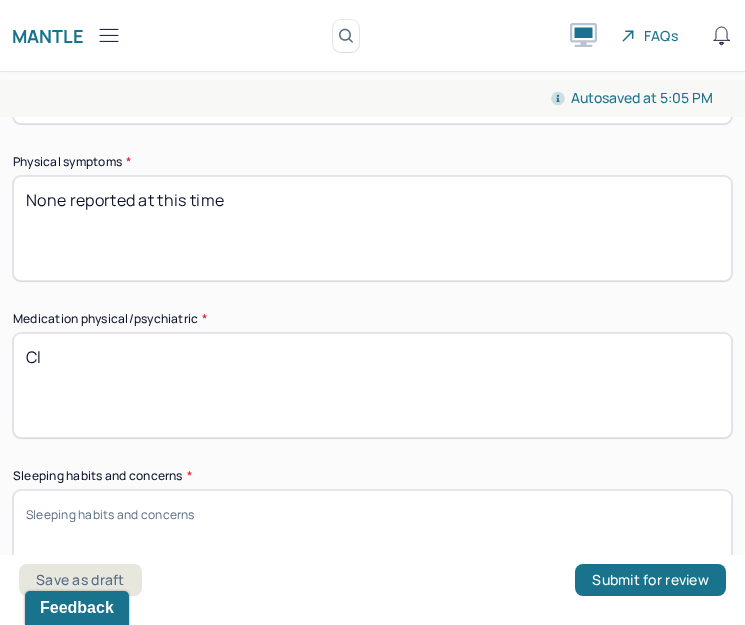 type on "C" 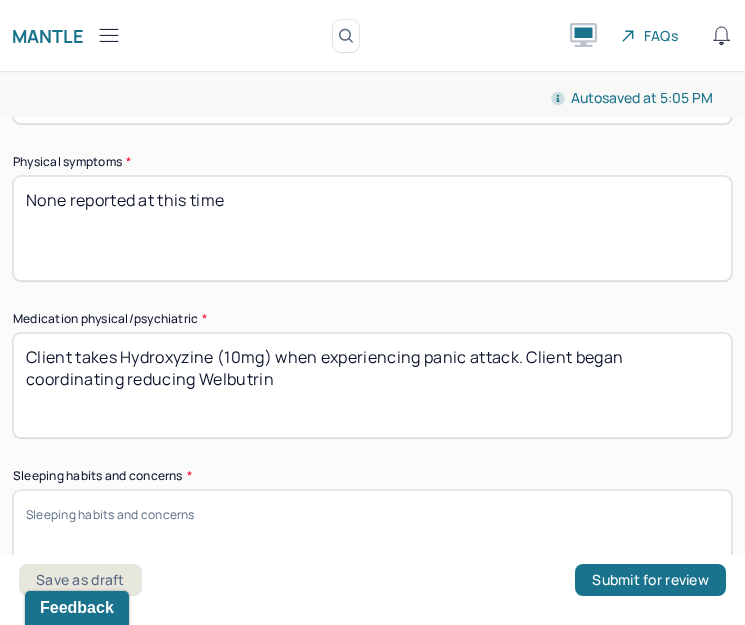 click on "Client takes Hydroxyzine (10mg) when experiencing panic attack. Client began coordinating reducing Welbutrin" at bounding box center [372, 385] 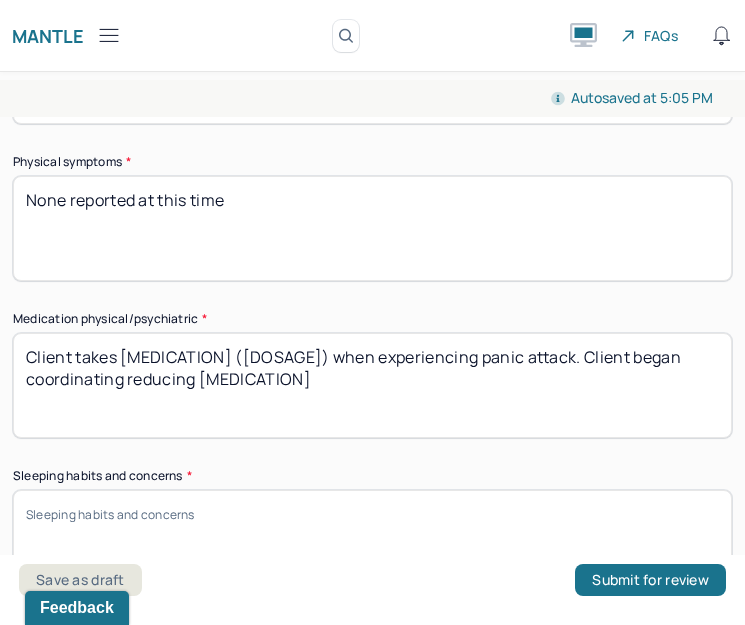 click on "Client takes [MEDICATION] ([DOSAGE]) when experiencing panic attack. Client began coordinating reducing [MEDICATION]" at bounding box center (372, 385) 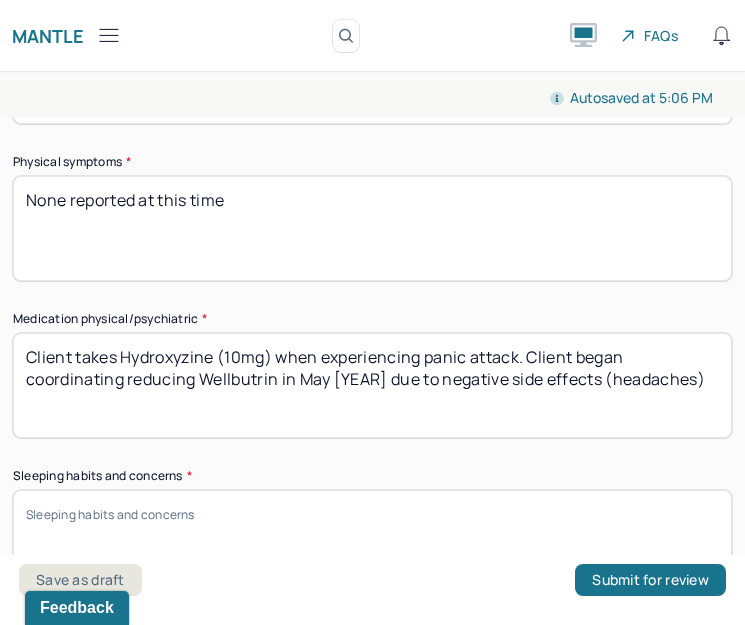 type on "Client takes Hydroxyzine (10mg) when experiencing panic attack. Client began coordinating reducing Wellbutrin in May [YEAR] due to negative side effects (headaches)" 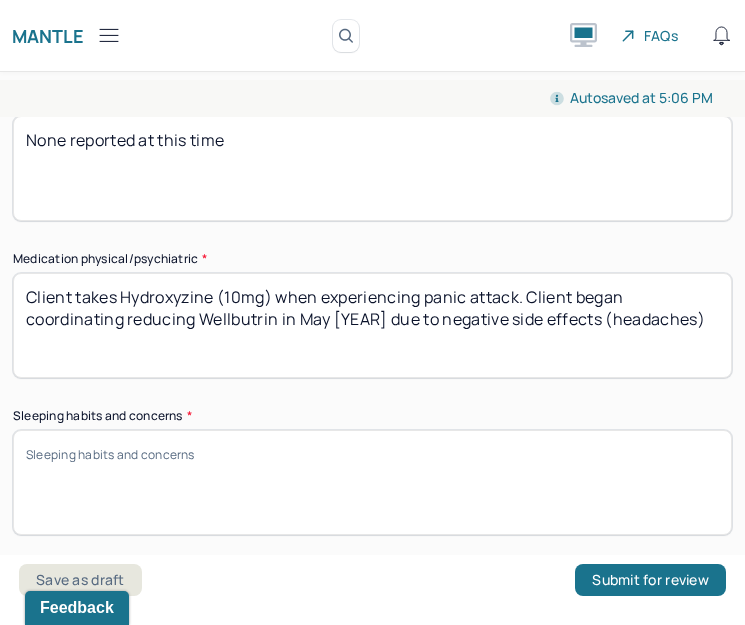 scroll, scrollTop: 2364, scrollLeft: 0, axis: vertical 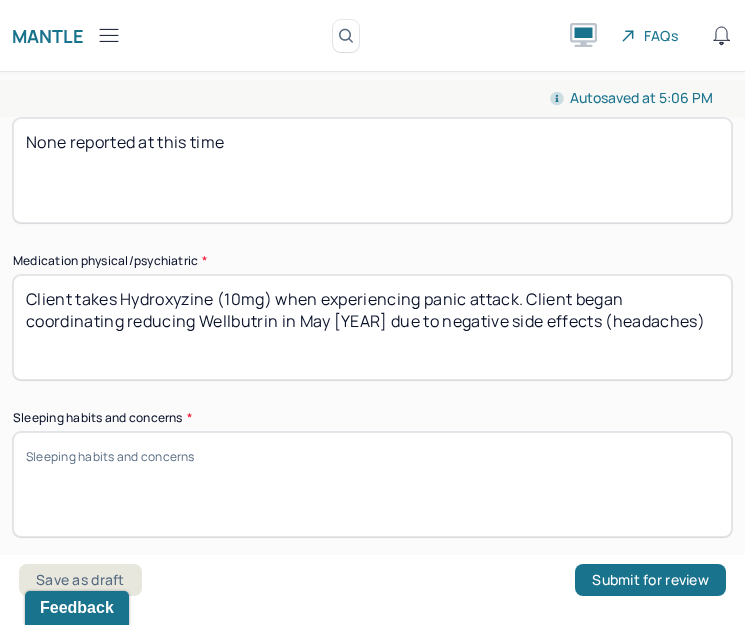 click on "Sleeping habits and concerns *" at bounding box center (372, 484) 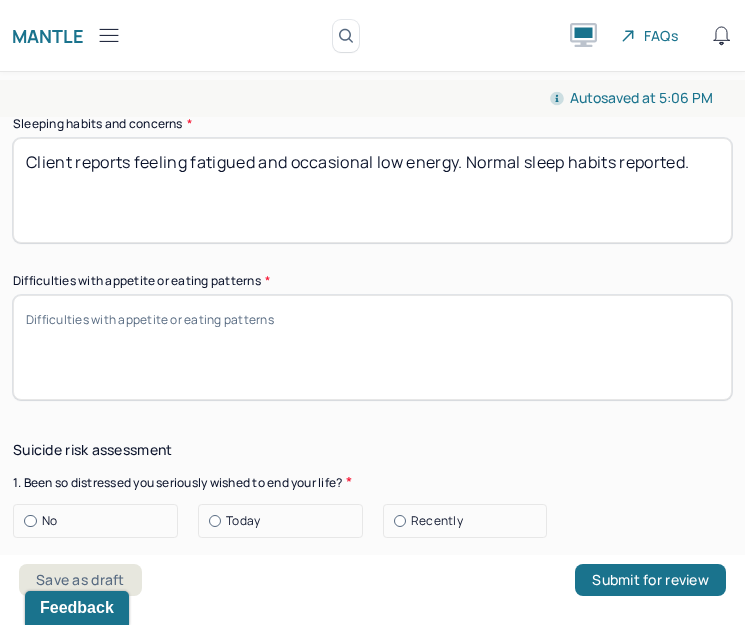 scroll, scrollTop: 2658, scrollLeft: 0, axis: vertical 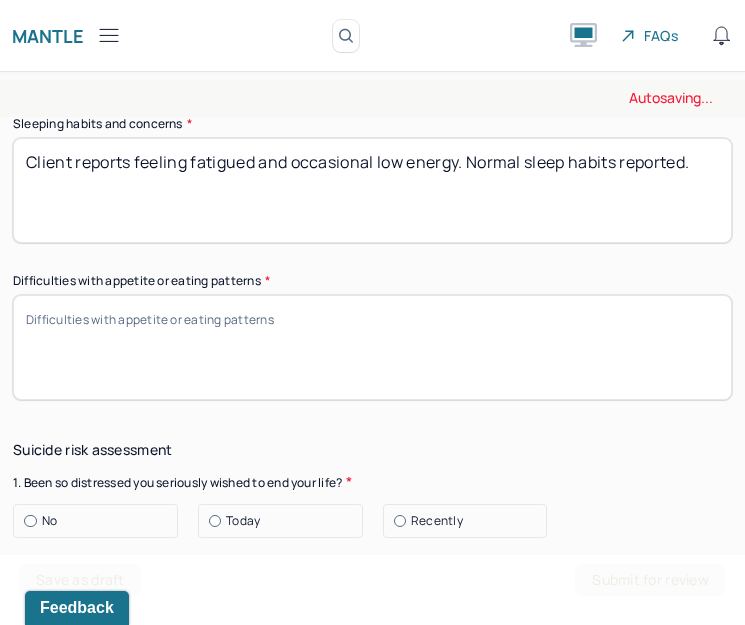 click on "Difficulties with appetite or eating patterns *" at bounding box center (372, 347) 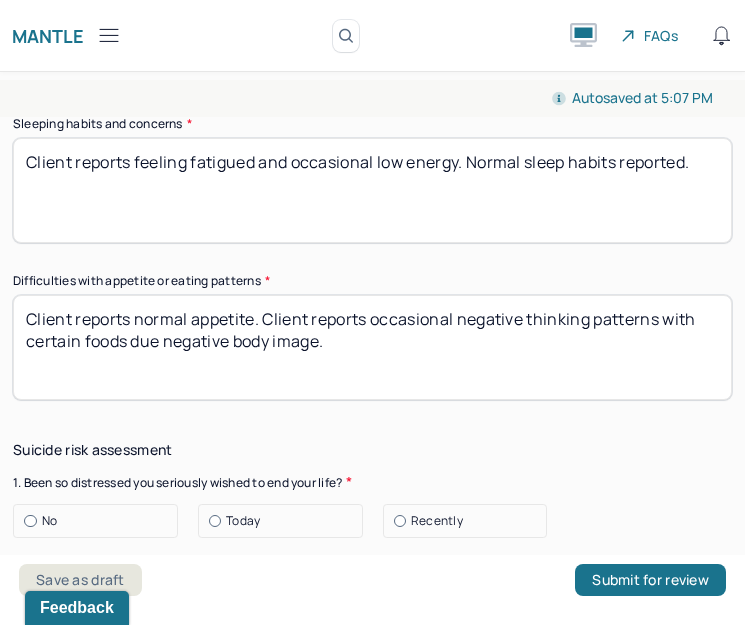 type on "Client reports normal appetite. Client reports occasional negative thinking patterns with certain foods due negative body image." 